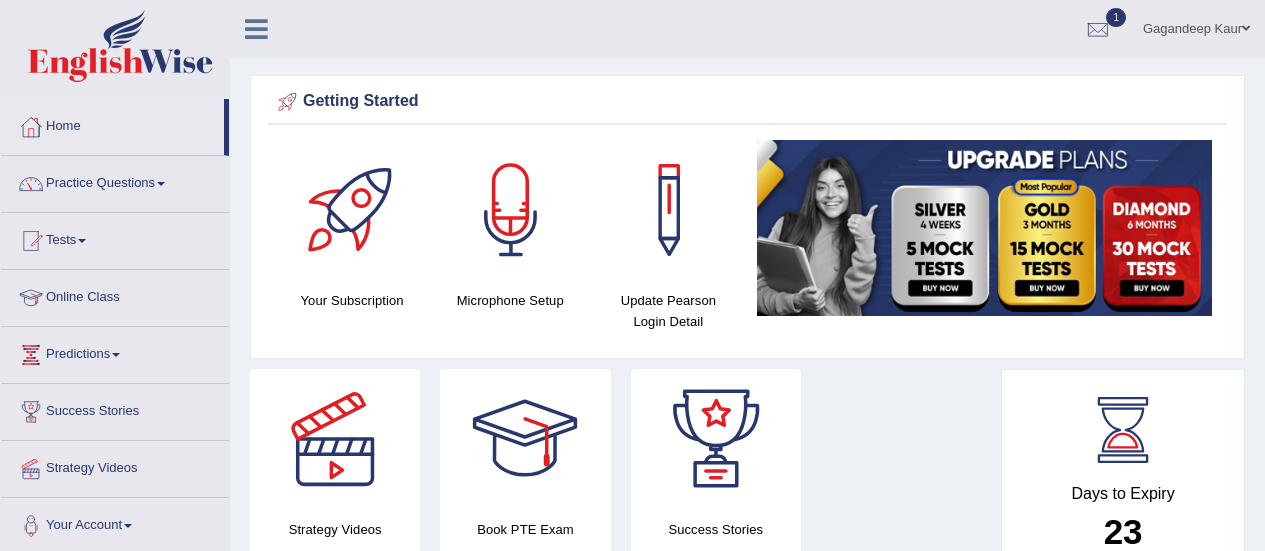 scroll, scrollTop: 0, scrollLeft: 0, axis: both 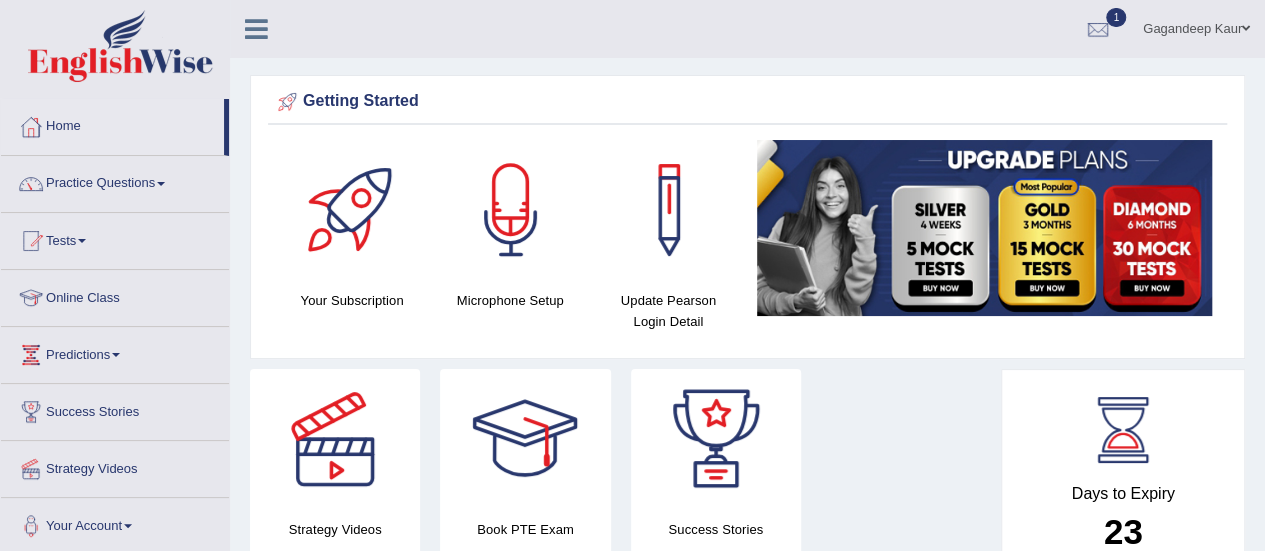 click on "Practice Questions" at bounding box center (115, 181) 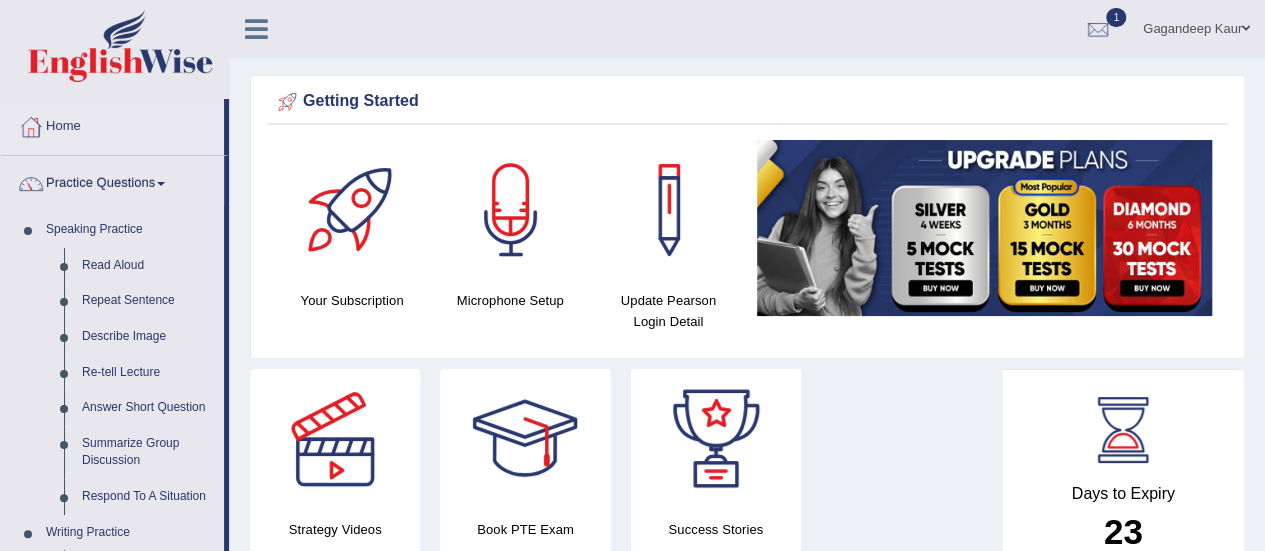 scroll, scrollTop: 0, scrollLeft: 0, axis: both 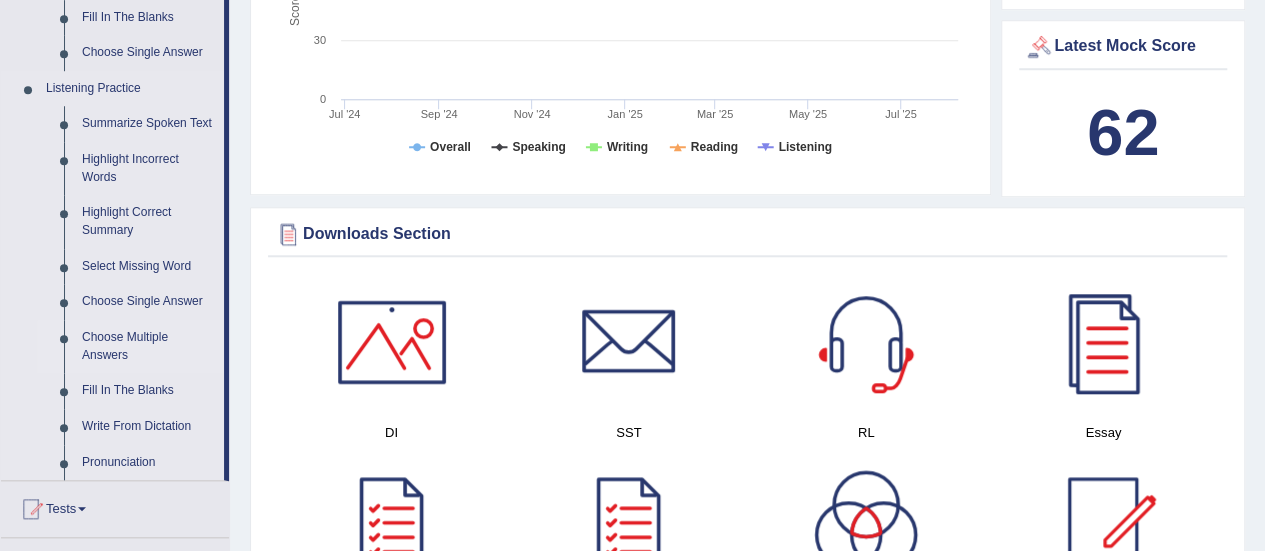 click on "Choose Multiple Answers" at bounding box center (148, 346) 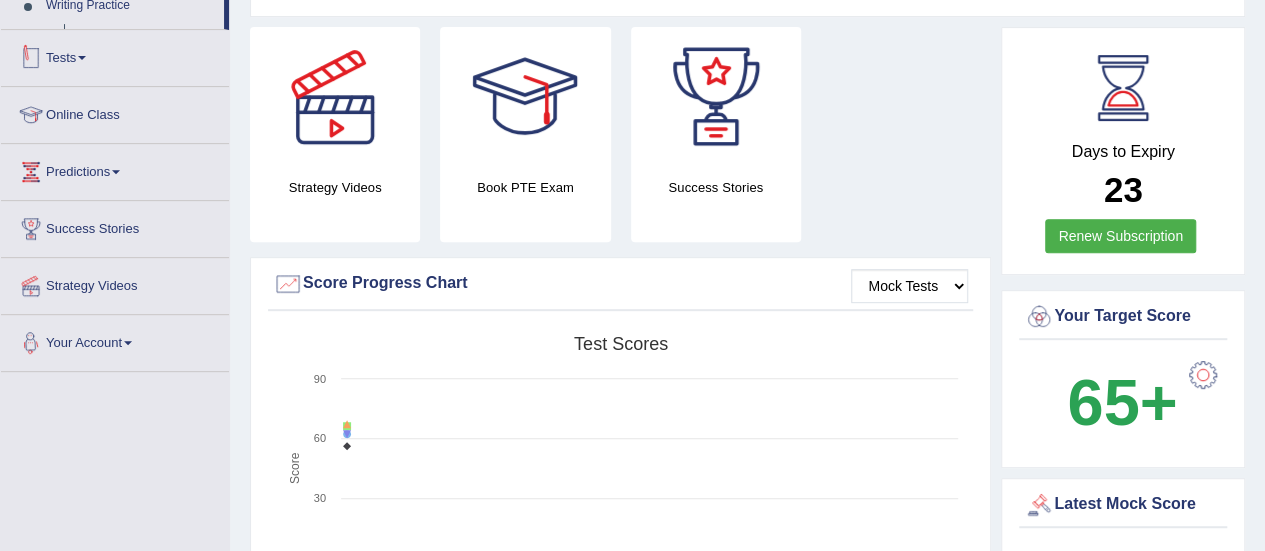 scroll, scrollTop: 750, scrollLeft: 0, axis: vertical 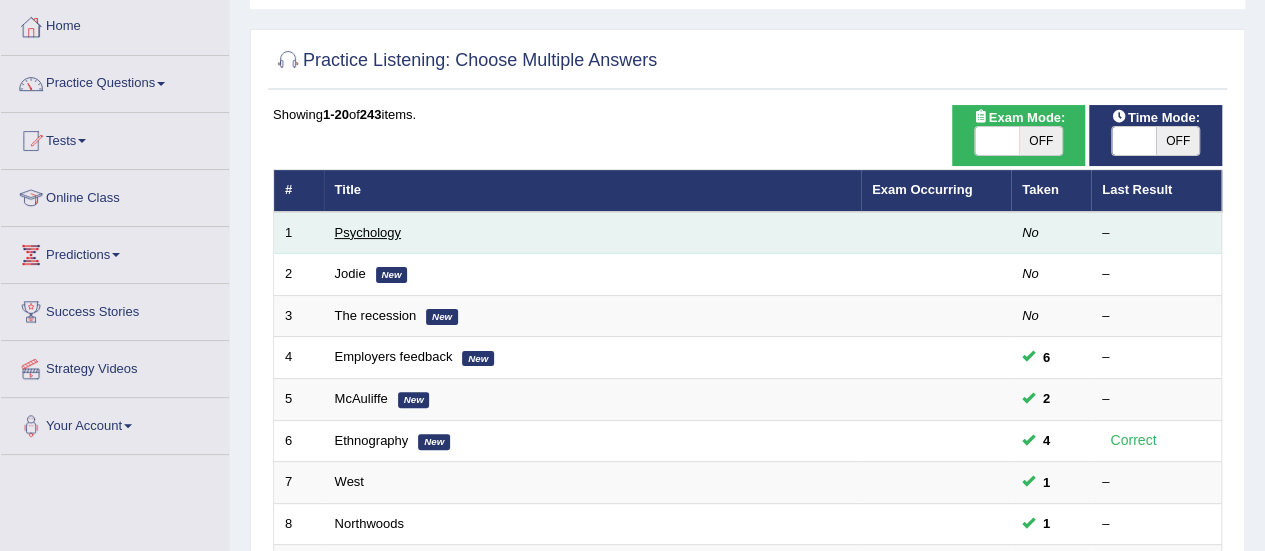click on "Psychology" at bounding box center (368, 232) 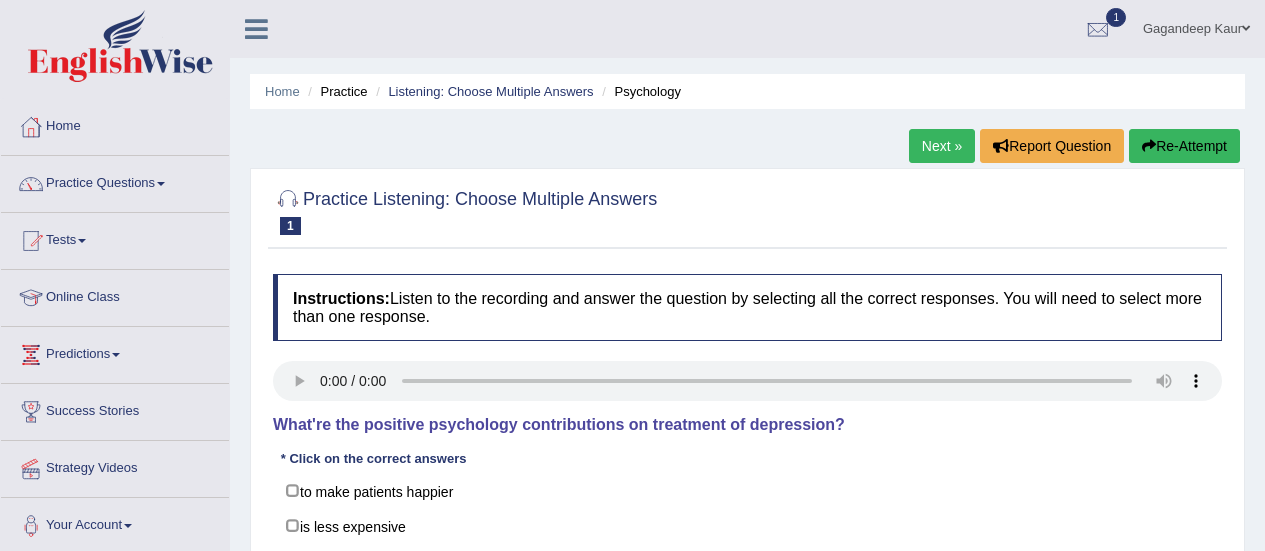 scroll, scrollTop: 300, scrollLeft: 0, axis: vertical 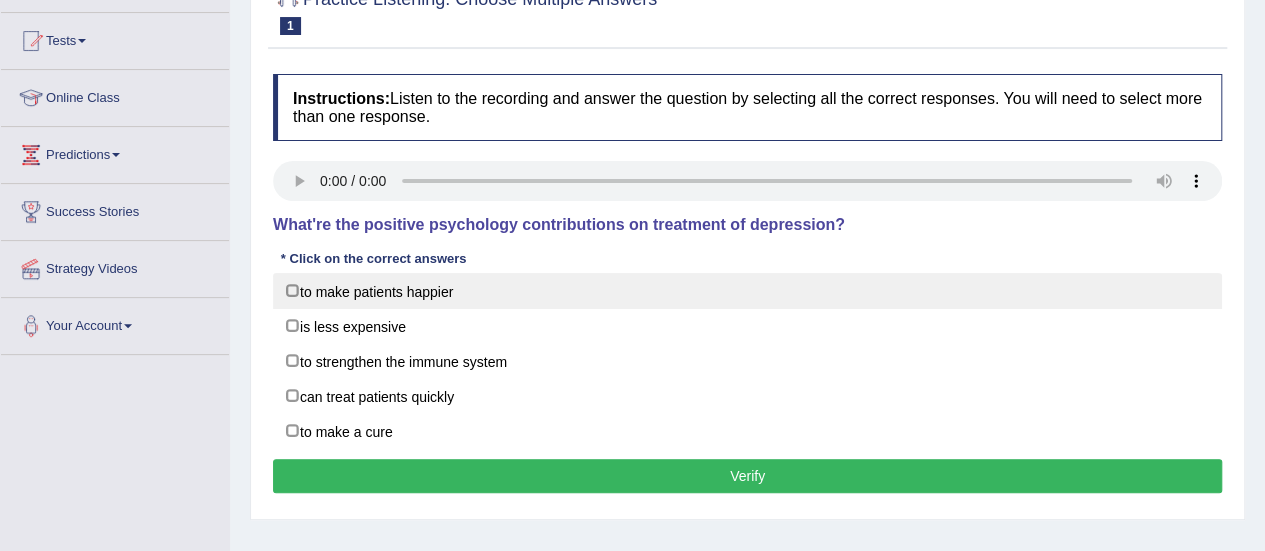 click on "to make patients happier" at bounding box center (747, 291) 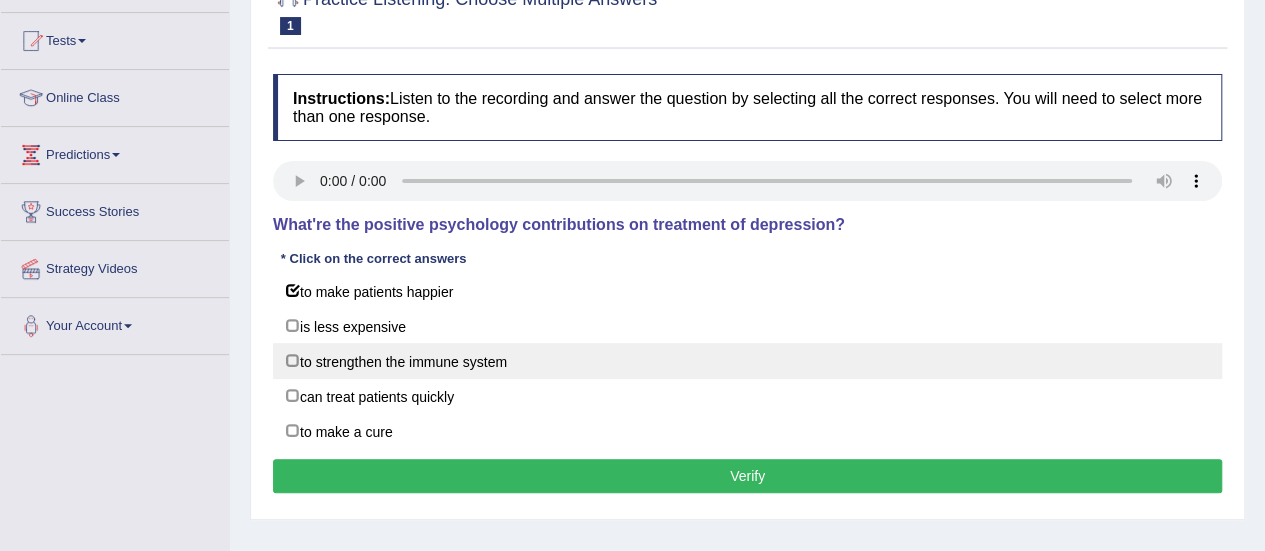 click on "to strengthen the immune system" at bounding box center [747, 361] 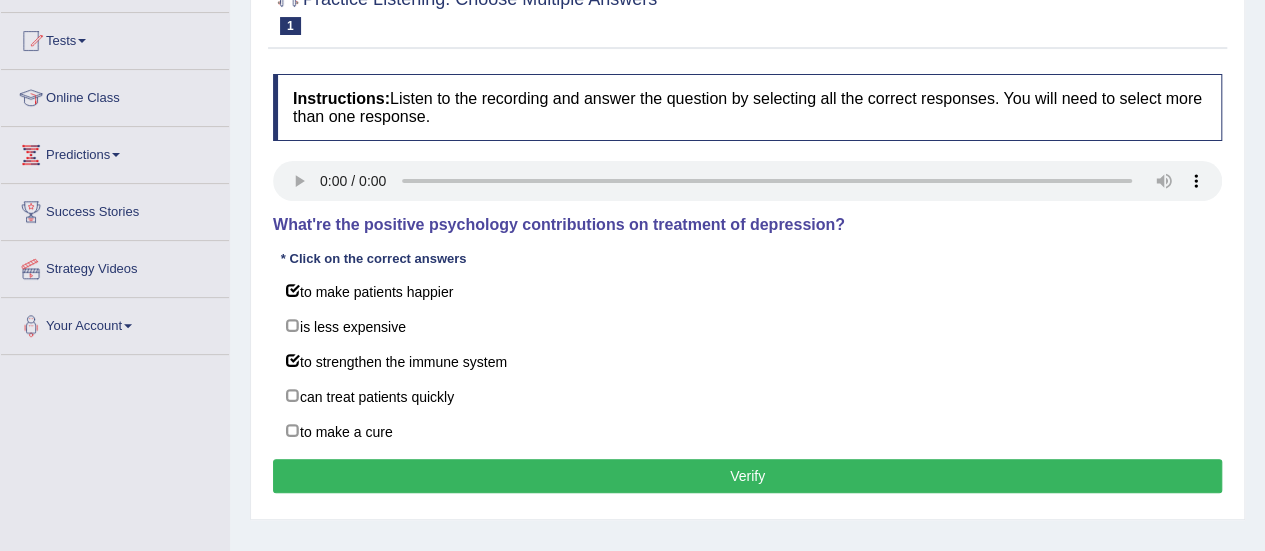 click on "Verify" at bounding box center (747, 476) 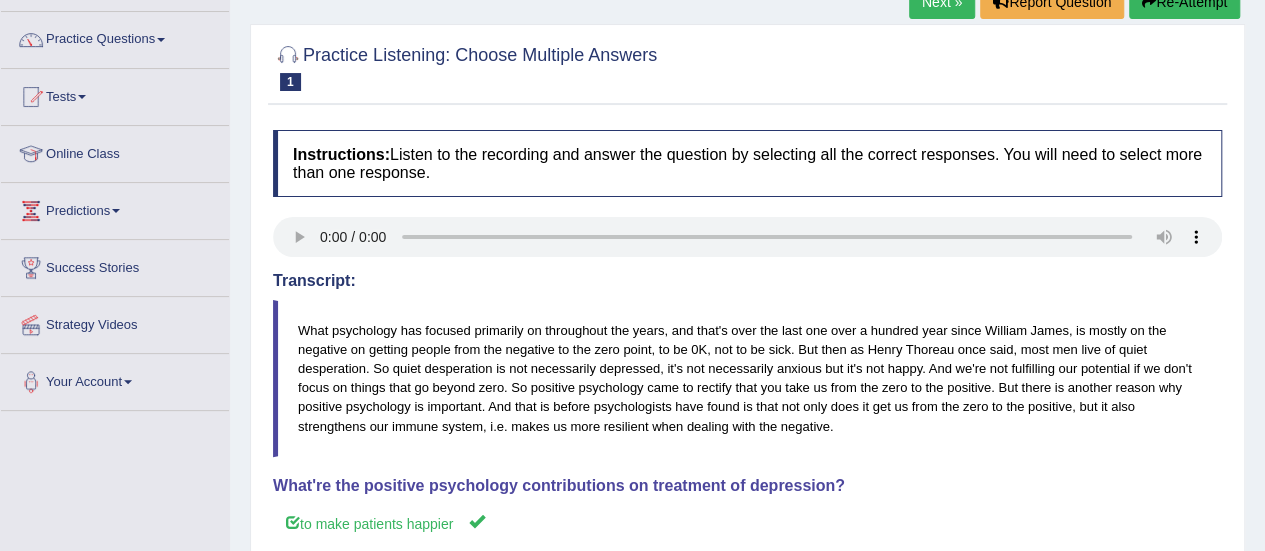 scroll, scrollTop: 100, scrollLeft: 0, axis: vertical 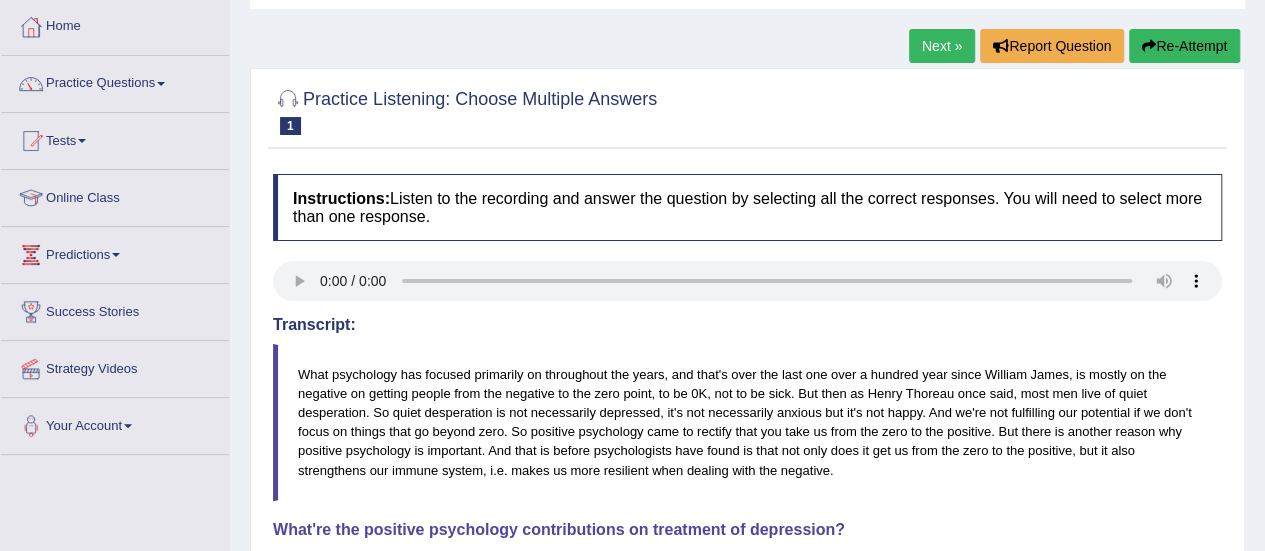 click on "Next »" at bounding box center (942, 46) 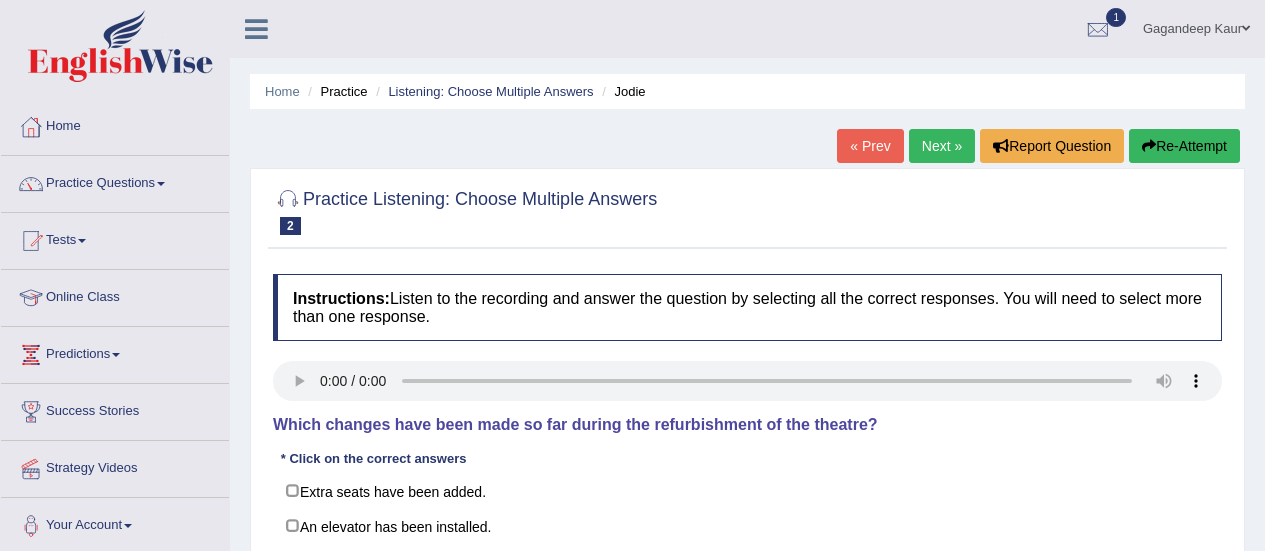 scroll, scrollTop: 300, scrollLeft: 0, axis: vertical 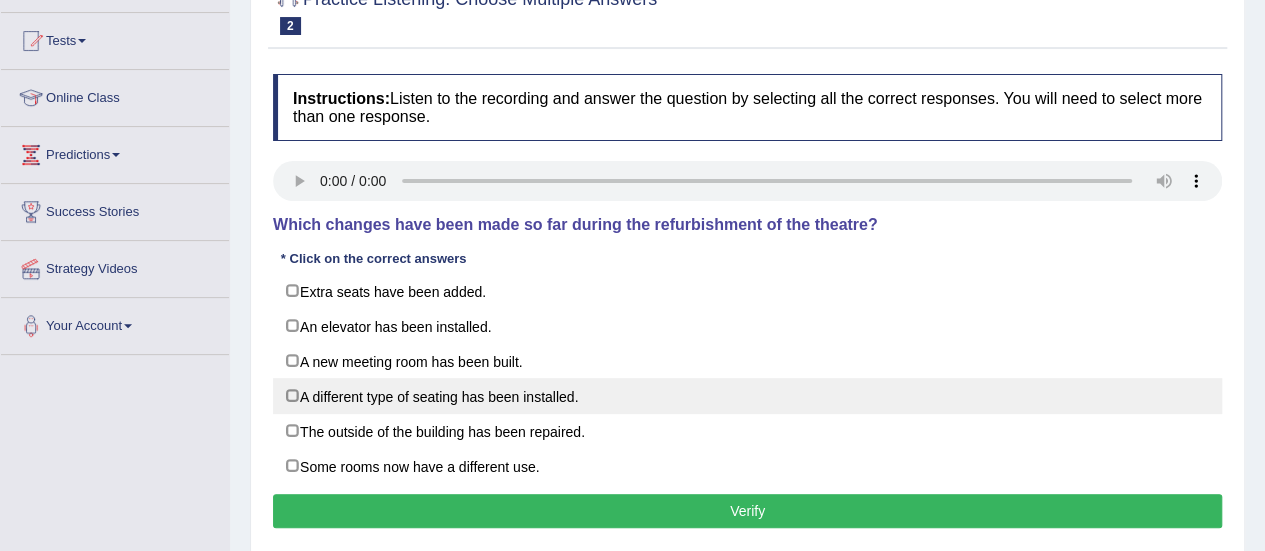 click on "A different type of seating has been installed." at bounding box center [747, 396] 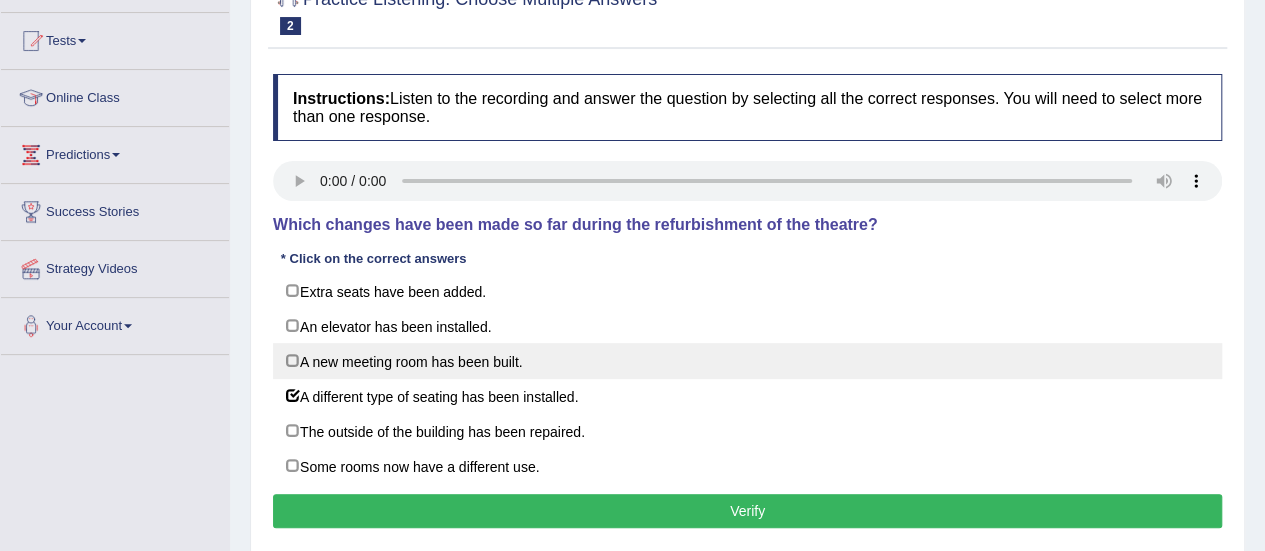 drag, startPoint x: 415, startPoint y: 325, endPoint x: 407, endPoint y: 352, distance: 28.160255 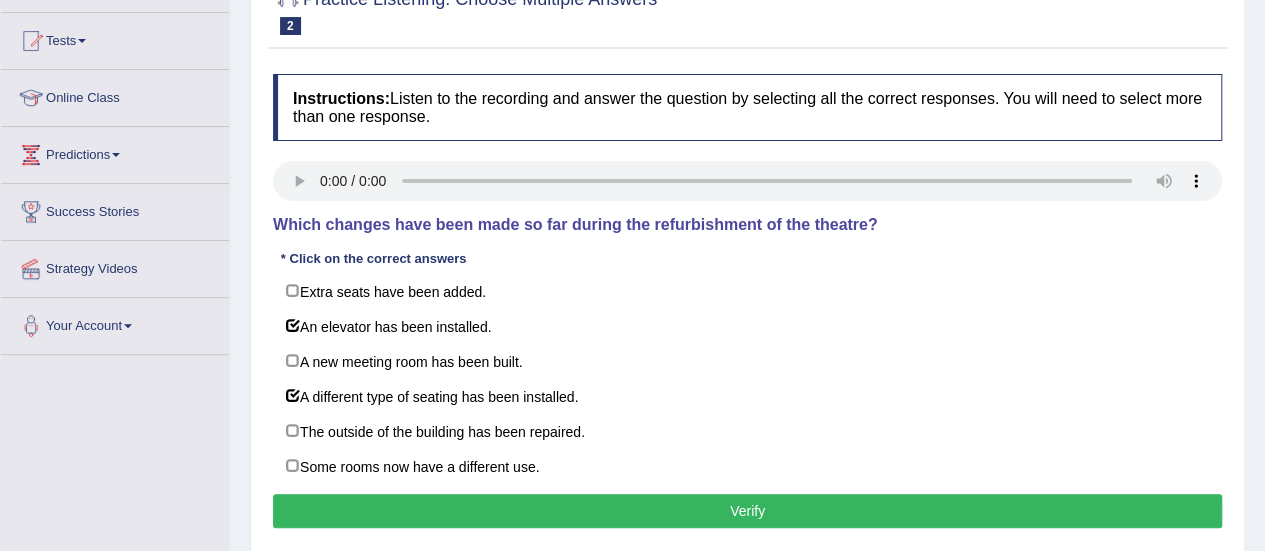 click on "Instructions:  Listen to the recording and answer the question by selecting all the correct responses. You will need to select more than one response.
Transcript: Which changes have been made so far during the refurbishment of the theatre? * Click on the correct answers  Extra seats have been added.  An elevator has been installed.  A new meeting room has been built.  A different type of seating has been installed.  The outside of the building has been repaired.  Some rooms now have a different use. Result:  Verify" at bounding box center (747, 304) 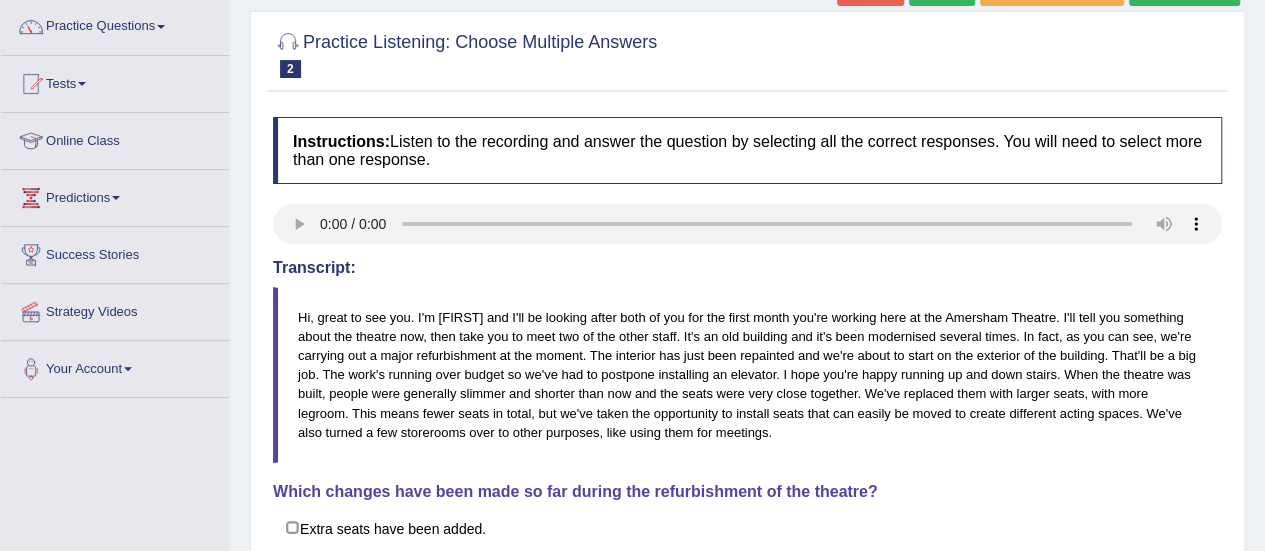 scroll, scrollTop: 0, scrollLeft: 0, axis: both 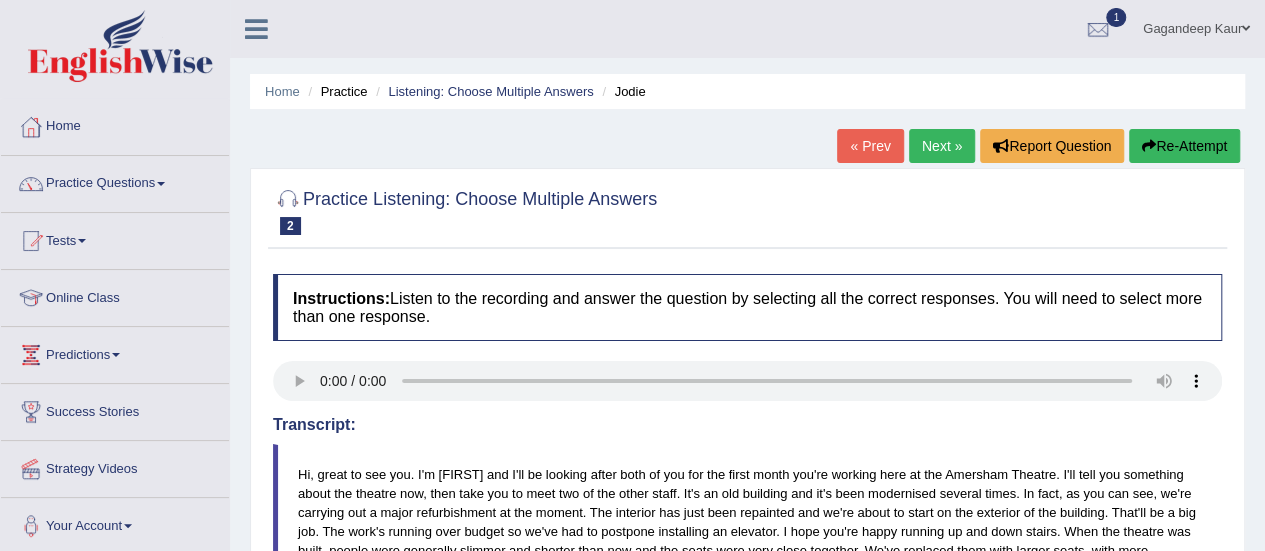 click on "Next »" at bounding box center (942, 146) 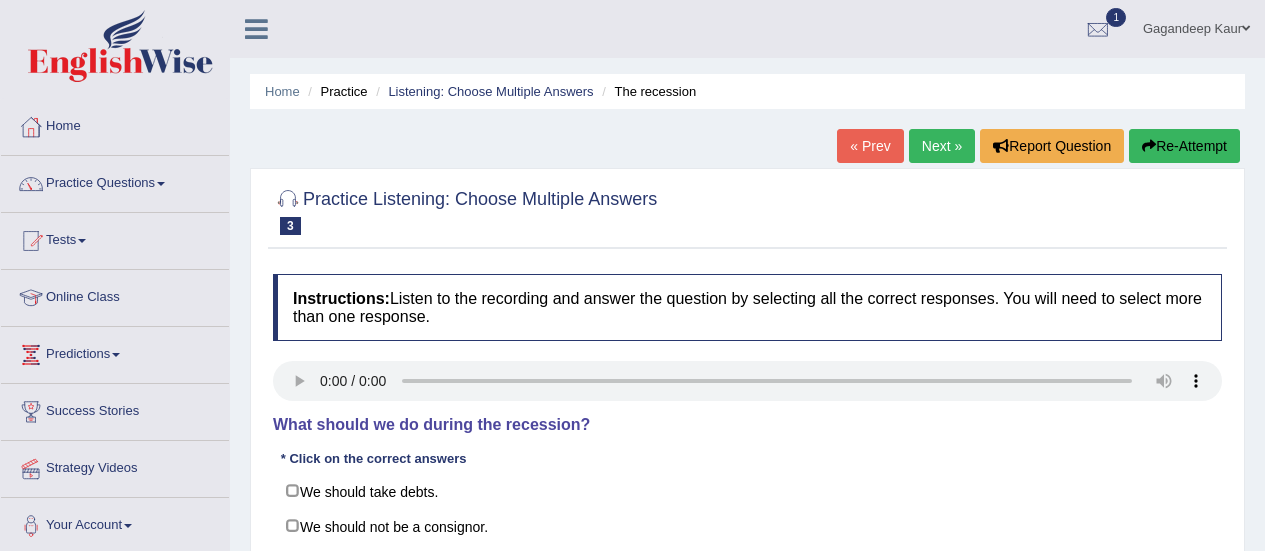 scroll, scrollTop: 27, scrollLeft: 0, axis: vertical 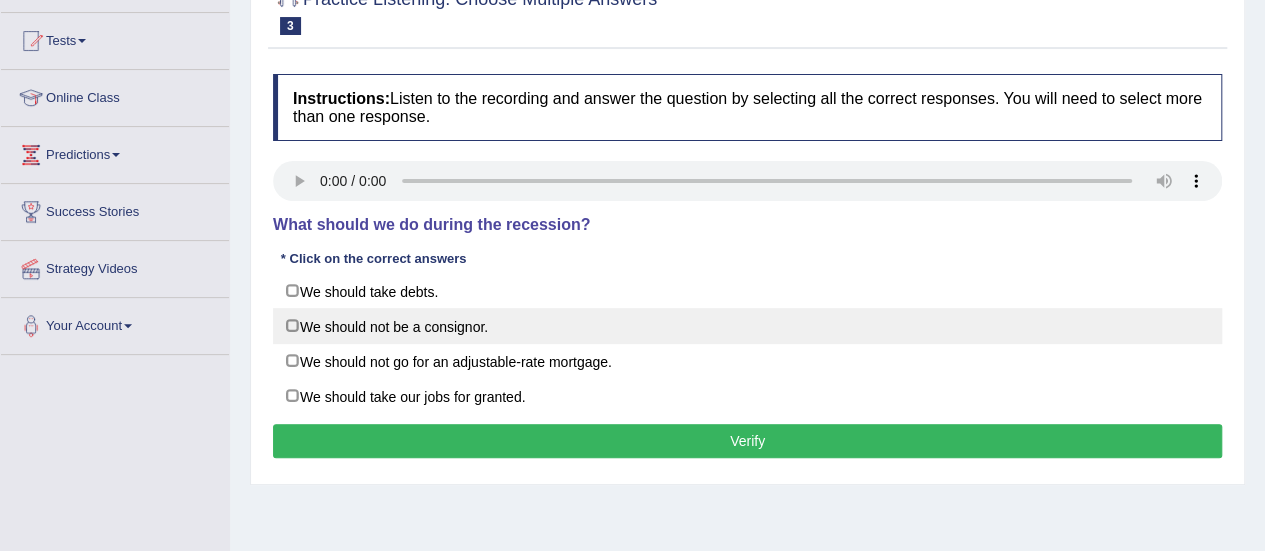 click on "We should not be a consignor." at bounding box center [747, 326] 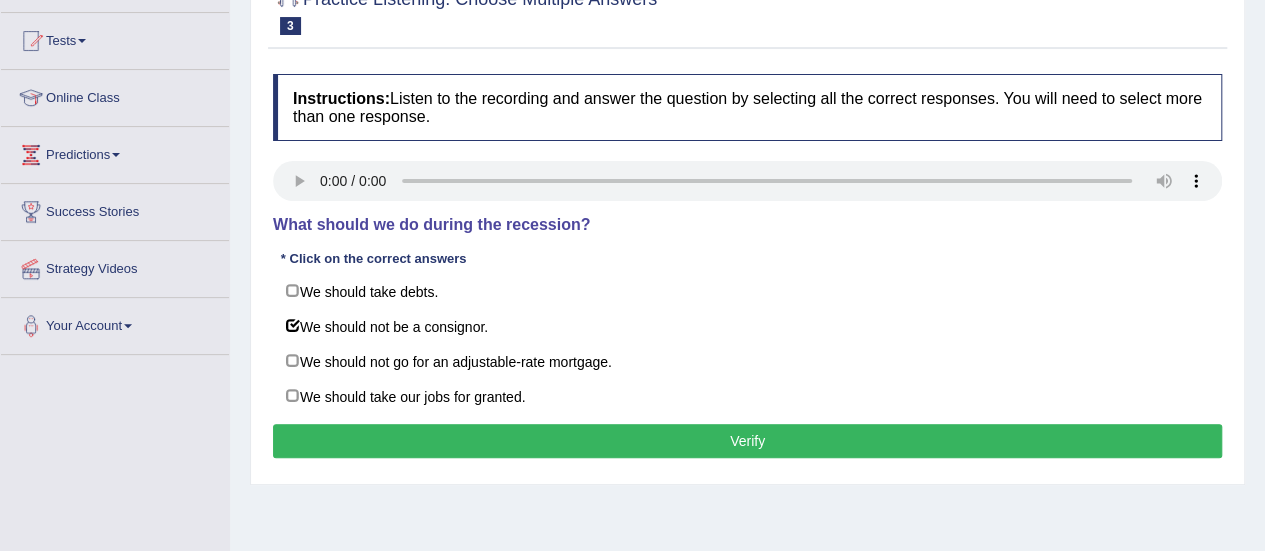 click on "Verify" at bounding box center [747, 441] 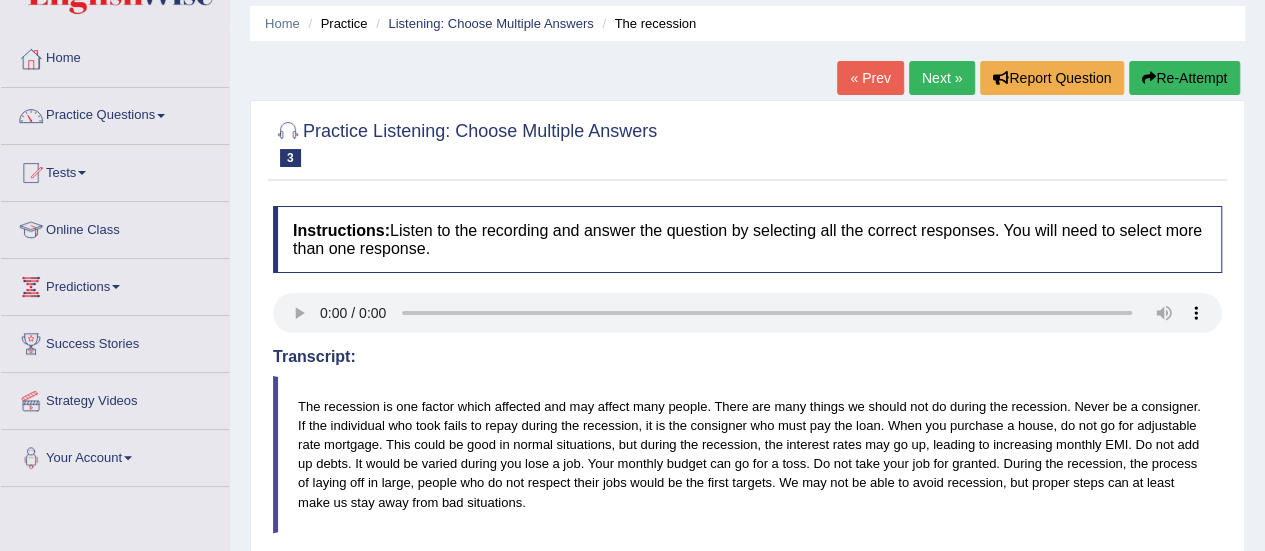scroll, scrollTop: 0, scrollLeft: 0, axis: both 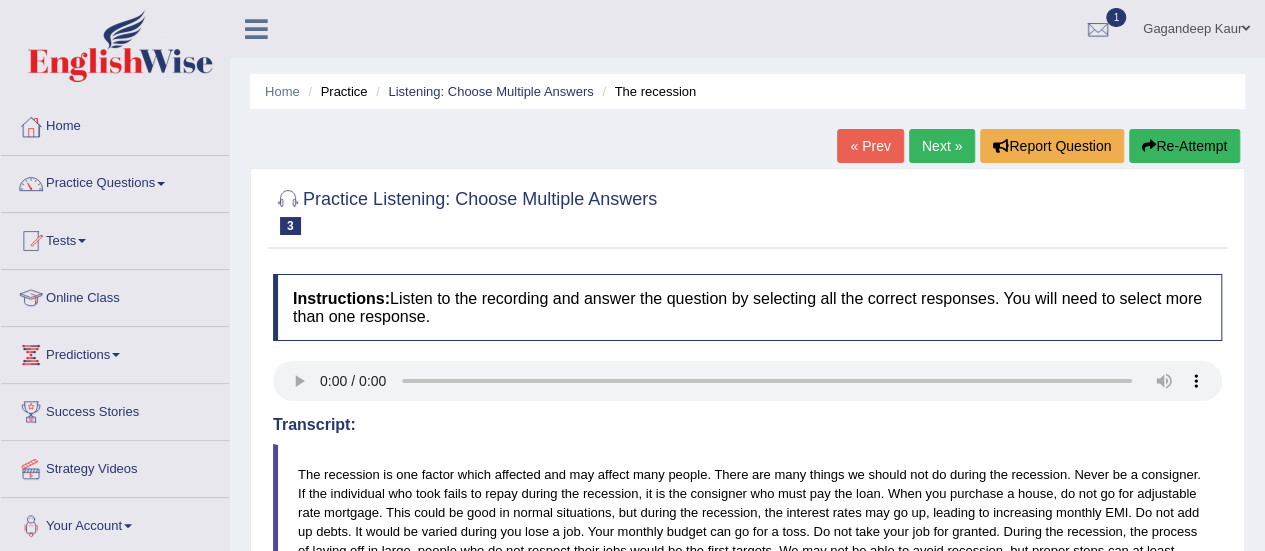 click on "Next »" at bounding box center (942, 146) 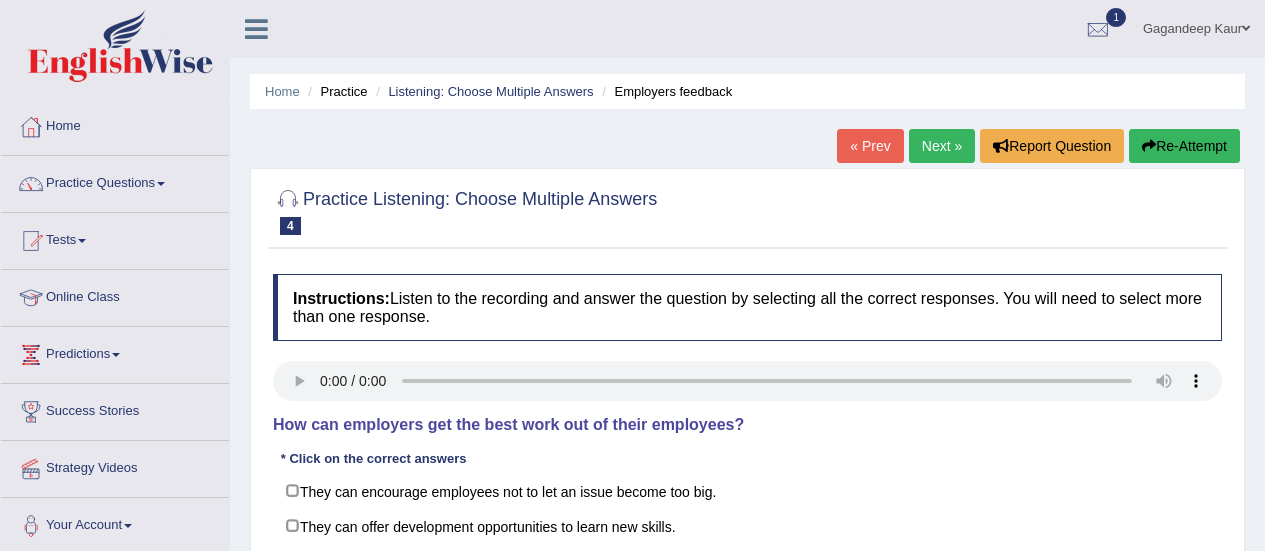 scroll, scrollTop: 0, scrollLeft: 0, axis: both 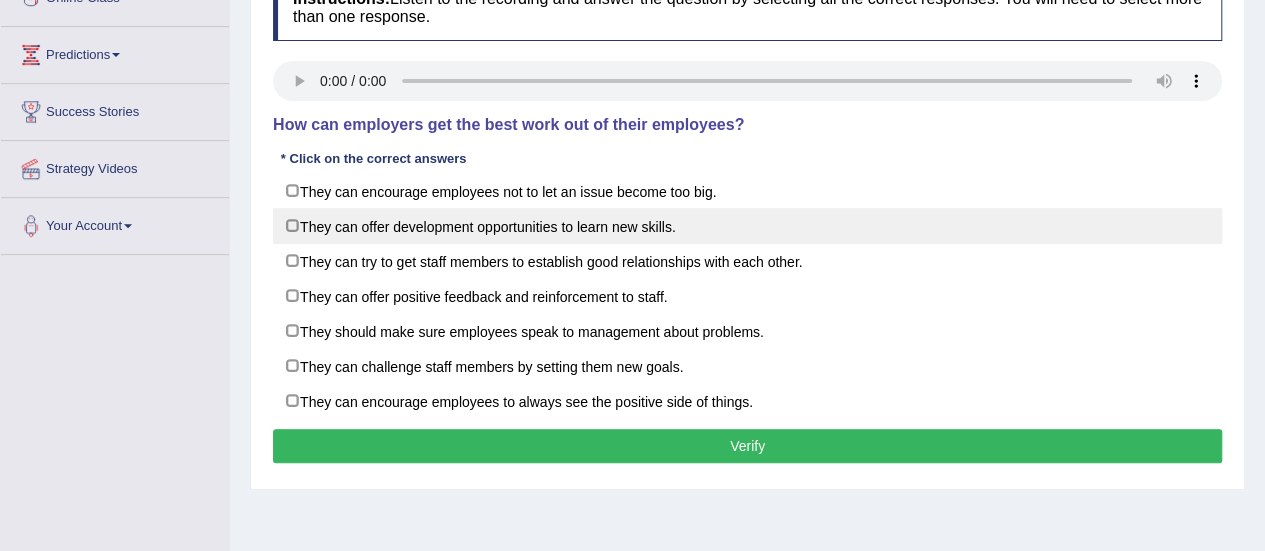 click on "They can offer development opportunities to learn new skills." at bounding box center (747, 226) 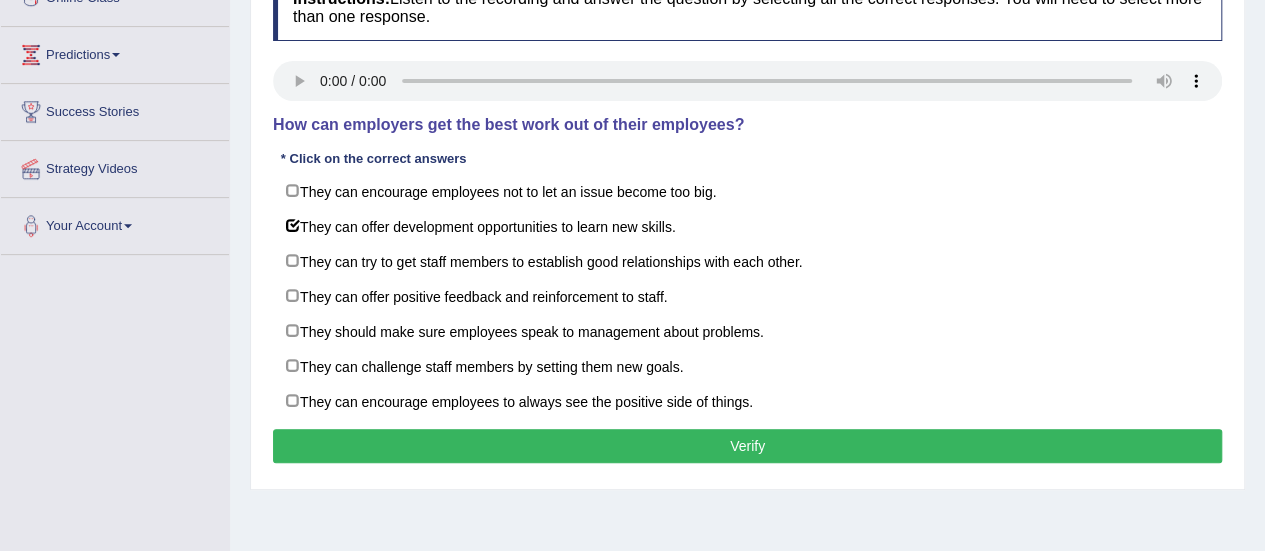 click on "Verify" at bounding box center [747, 446] 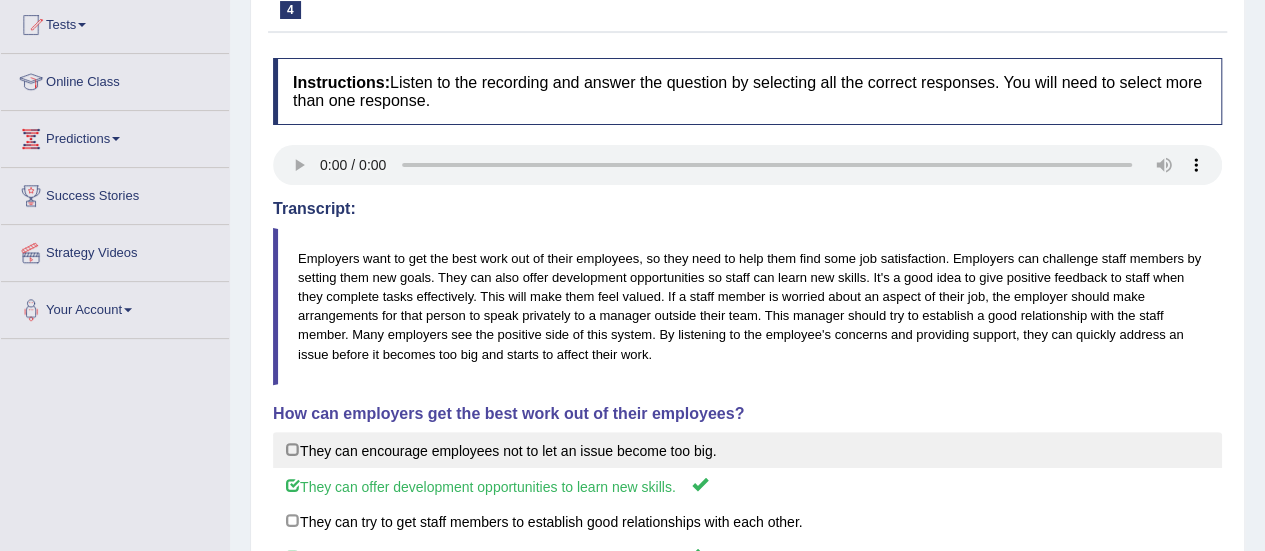 scroll, scrollTop: 0, scrollLeft: 0, axis: both 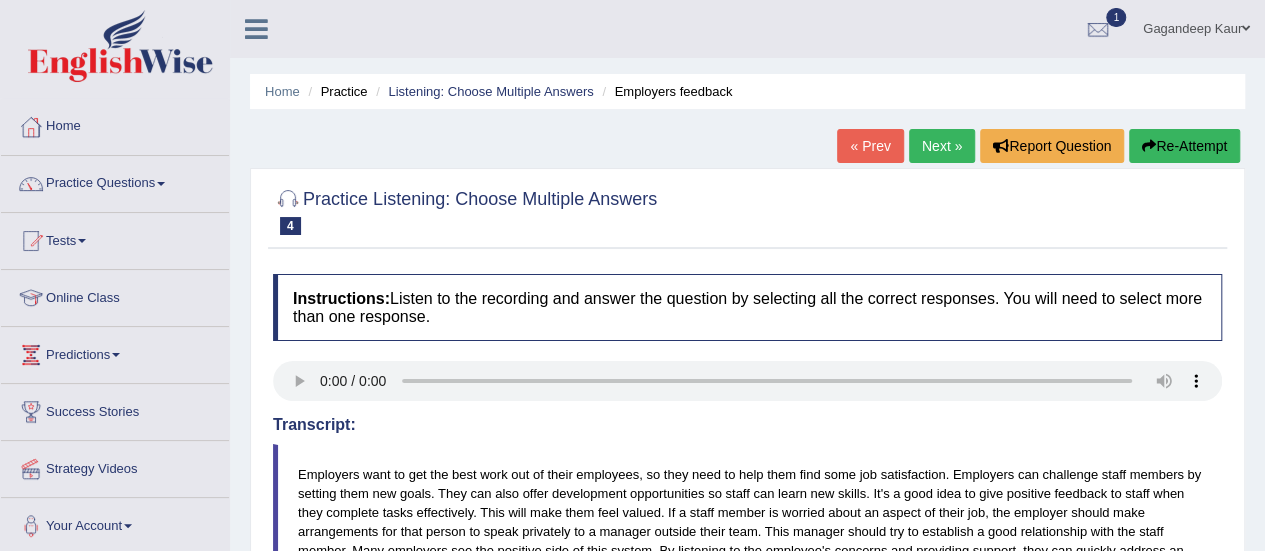 click on "Next »" at bounding box center (942, 146) 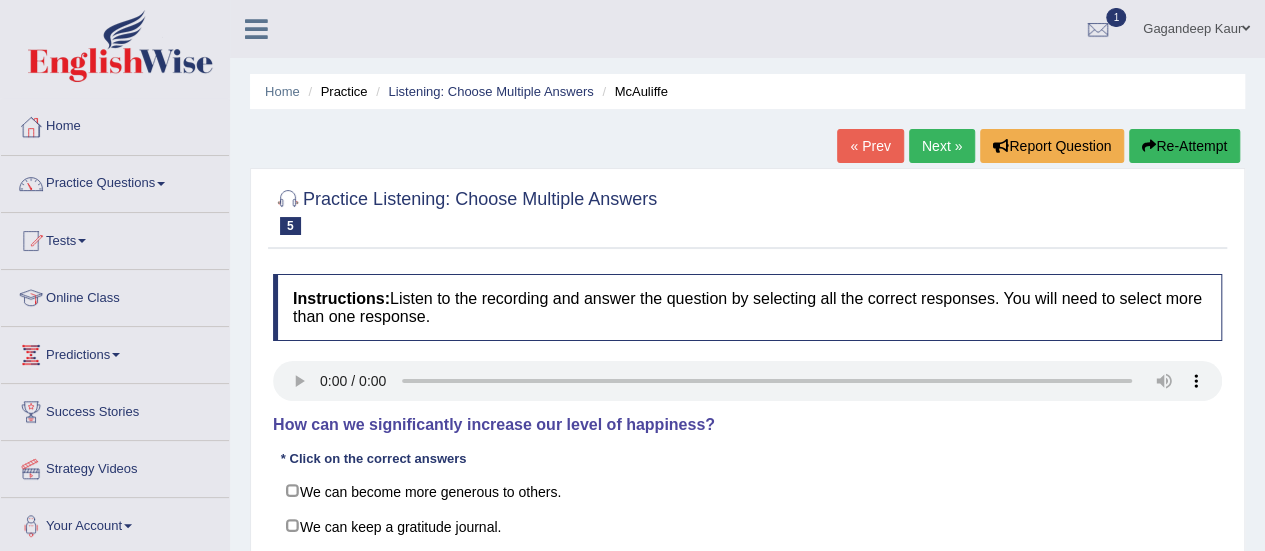 scroll, scrollTop: 198, scrollLeft: 0, axis: vertical 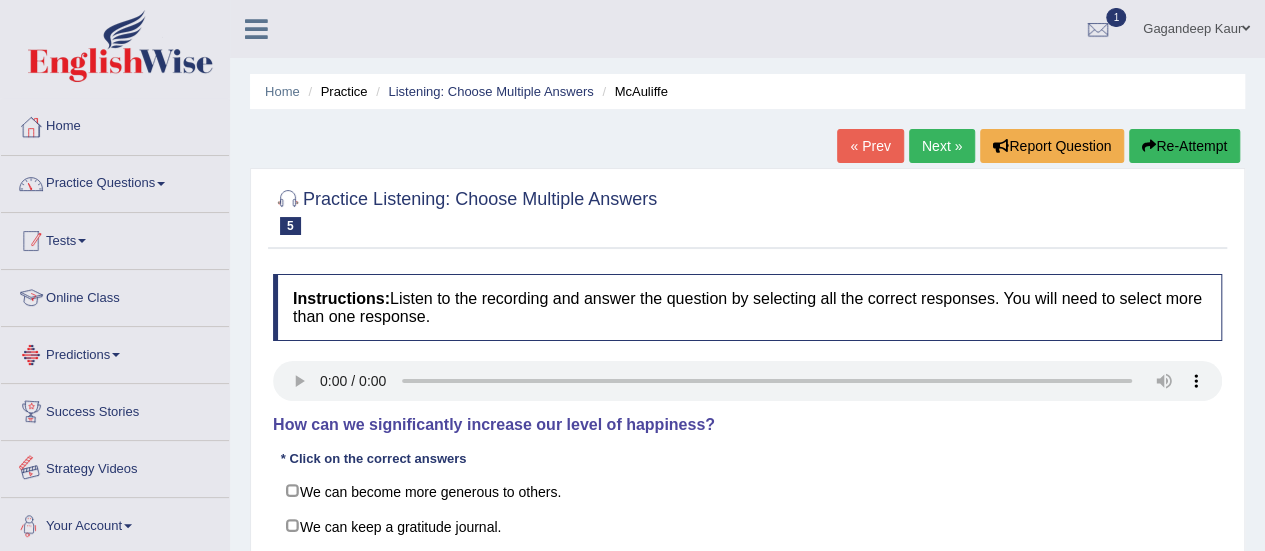 click on "Practice Questions" at bounding box center [115, 181] 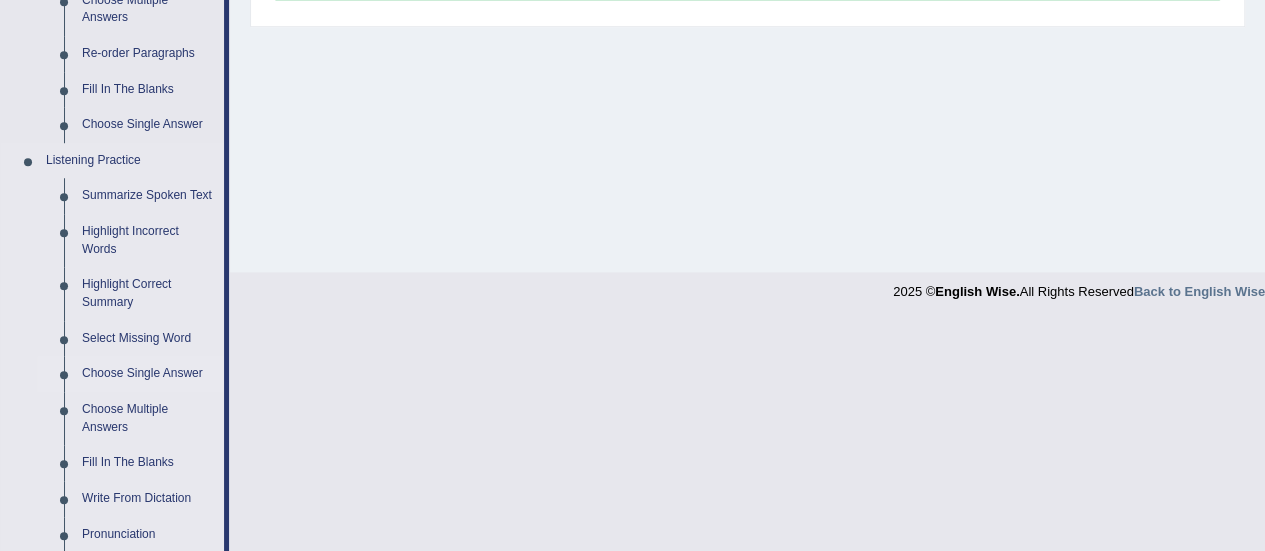 scroll, scrollTop: 800, scrollLeft: 0, axis: vertical 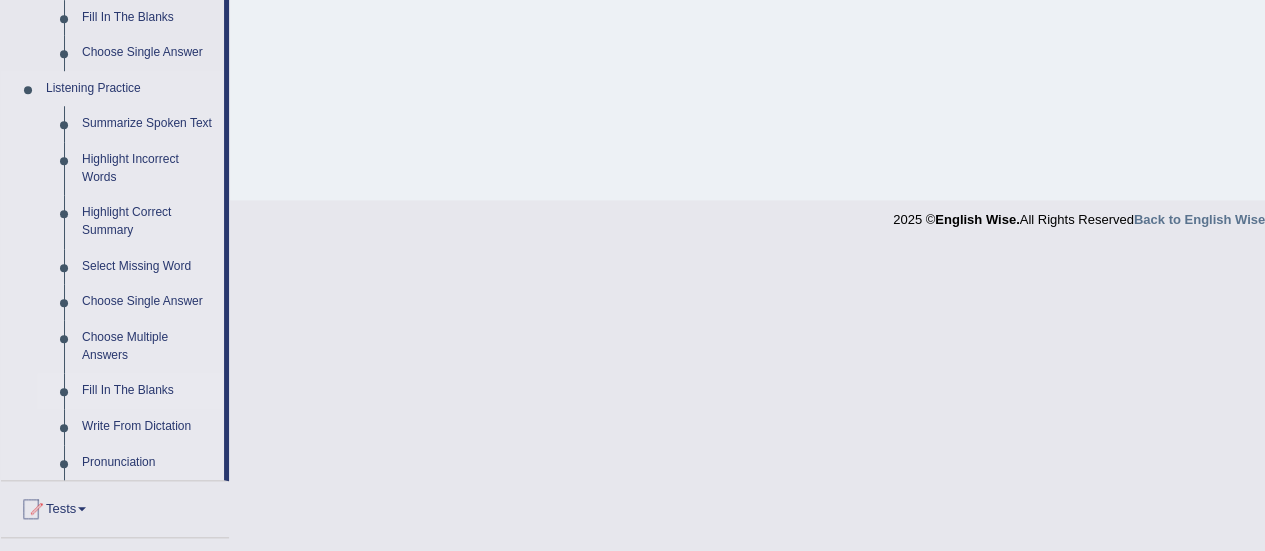 click on "Fill In The Blanks" at bounding box center (148, 391) 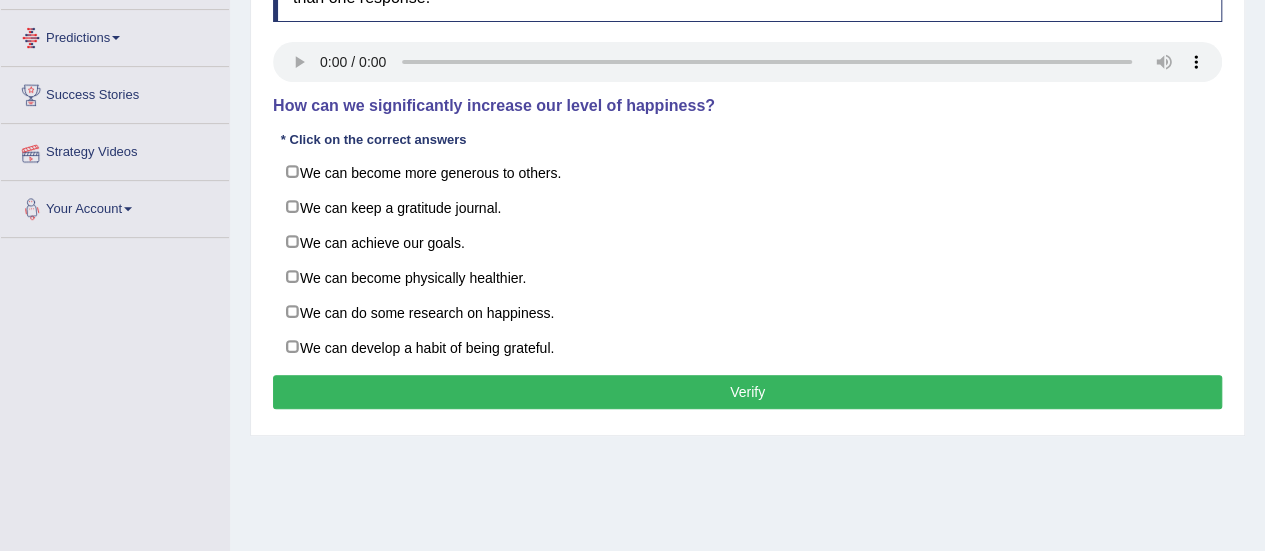 scroll, scrollTop: 280, scrollLeft: 0, axis: vertical 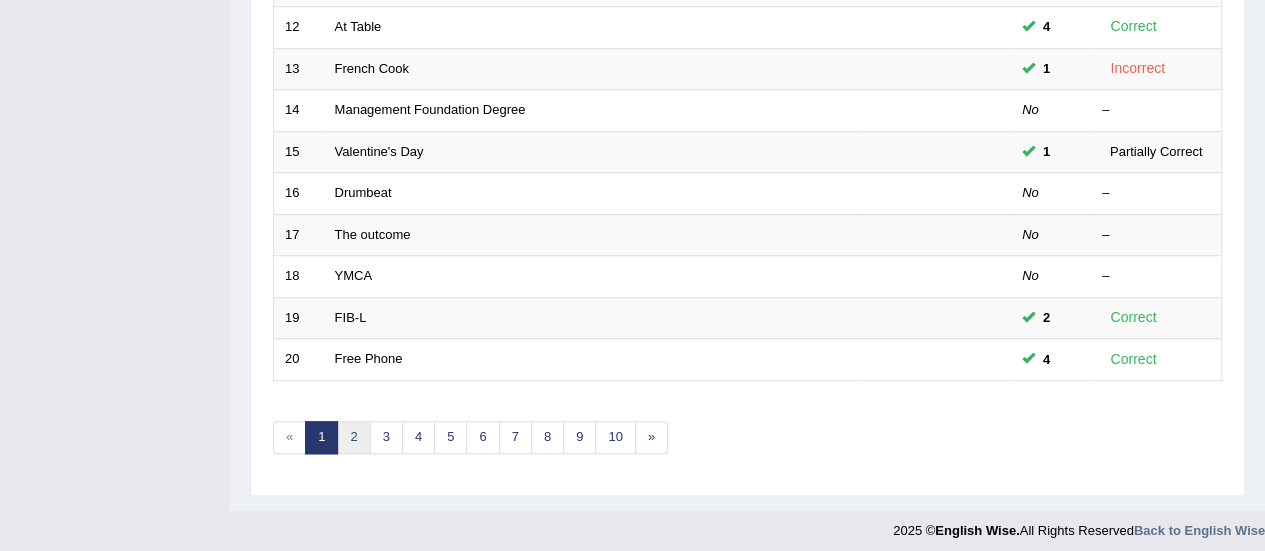 click on "2" at bounding box center (353, 437) 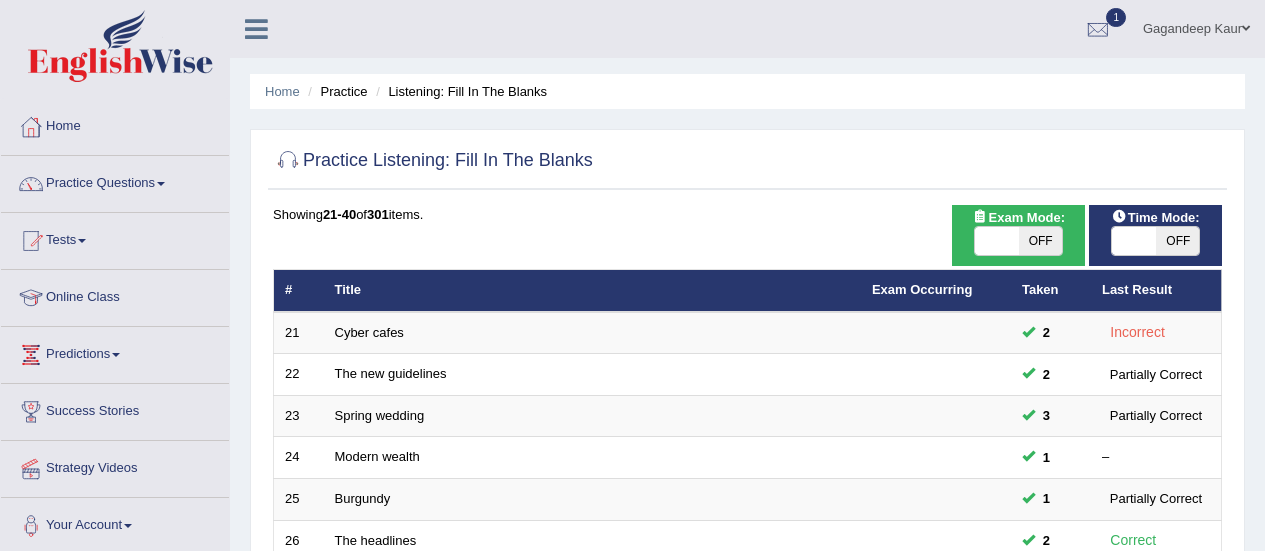 scroll, scrollTop: 0, scrollLeft: 0, axis: both 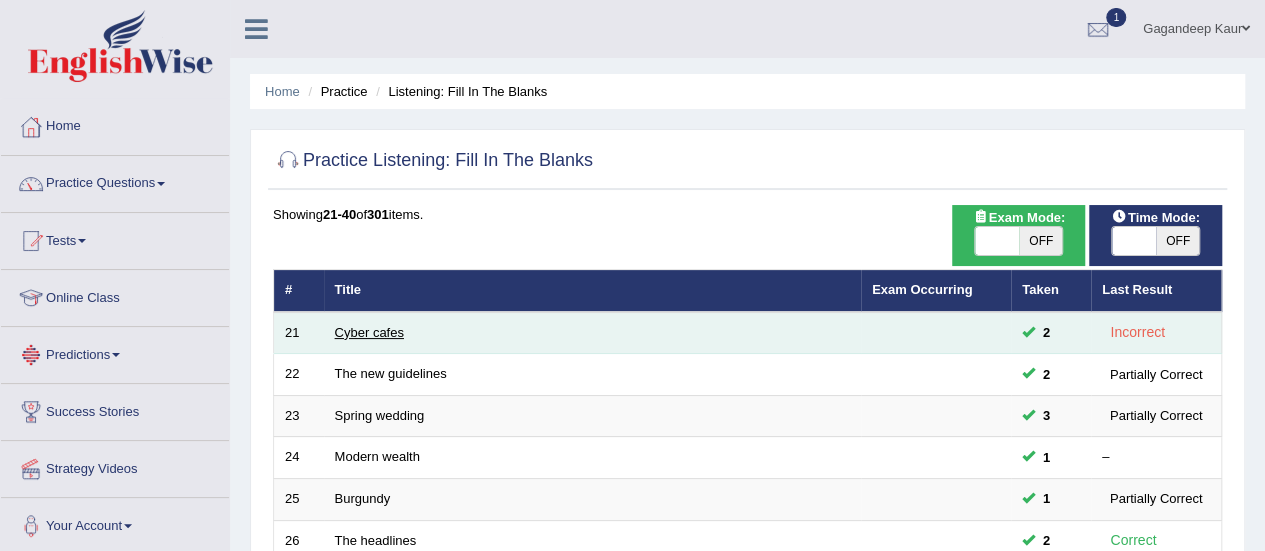 click on "Cyber cafes" at bounding box center (369, 332) 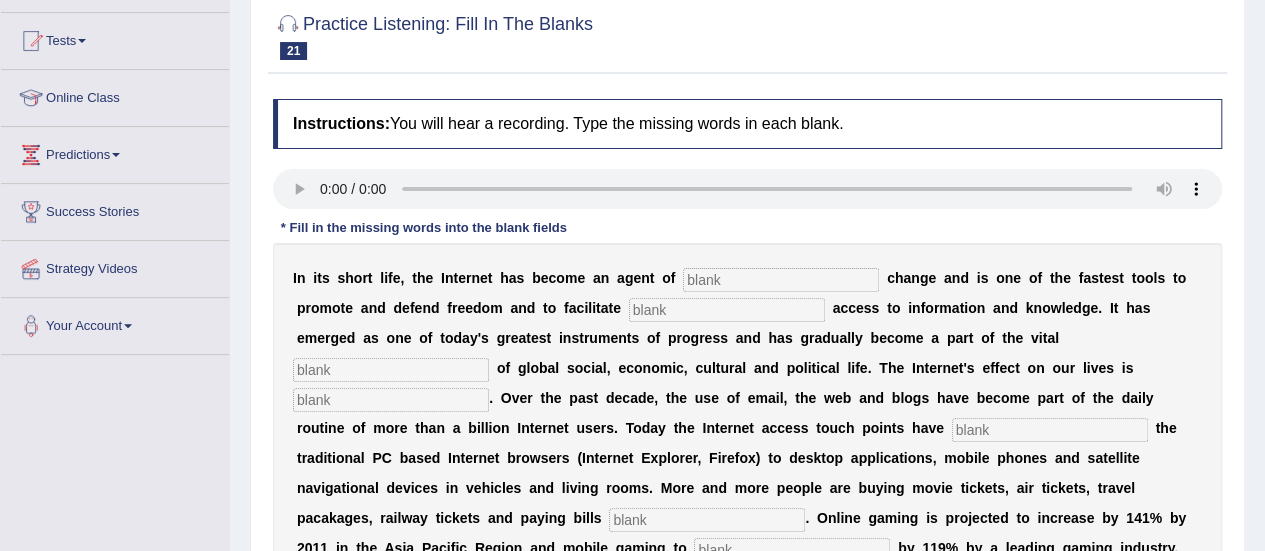 scroll, scrollTop: 371, scrollLeft: 0, axis: vertical 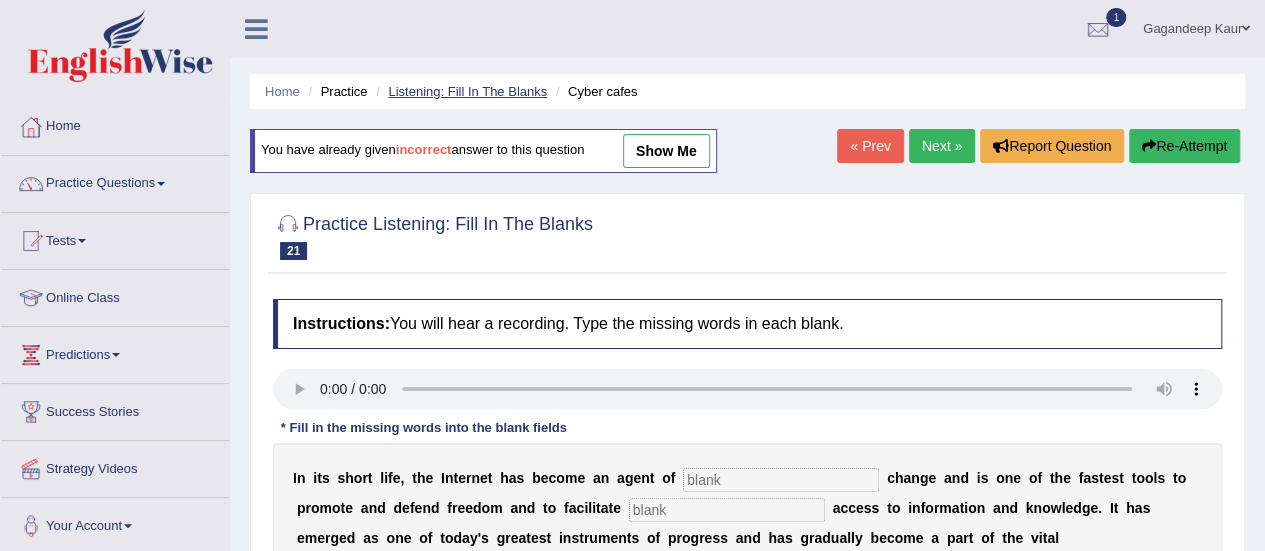 click on "Listening: Fill In The Blanks" at bounding box center (467, 91) 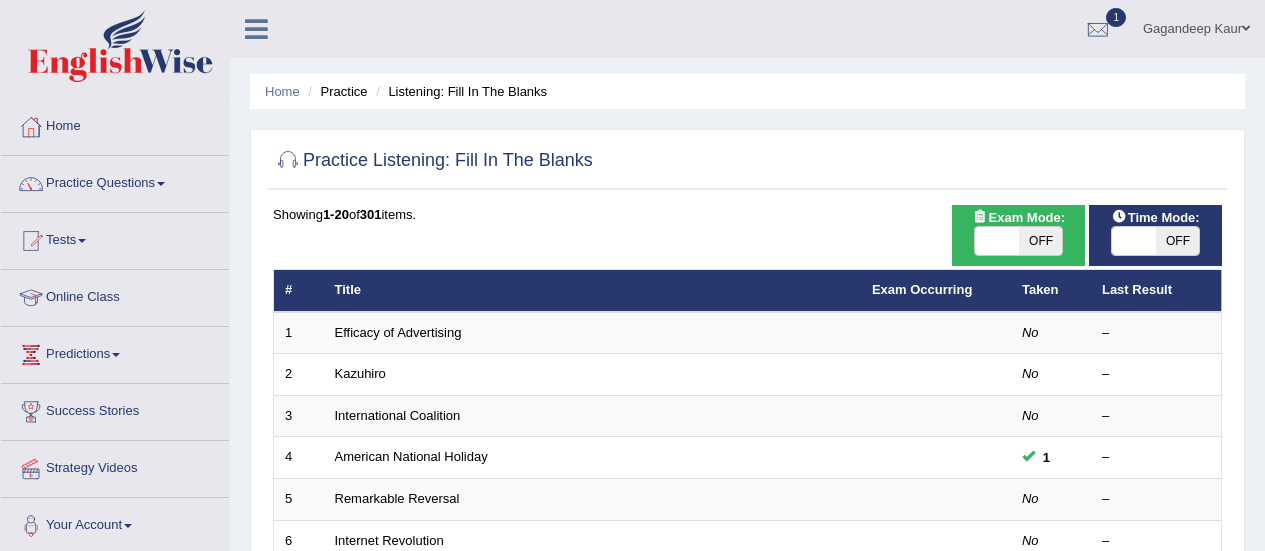 scroll, scrollTop: 763, scrollLeft: 0, axis: vertical 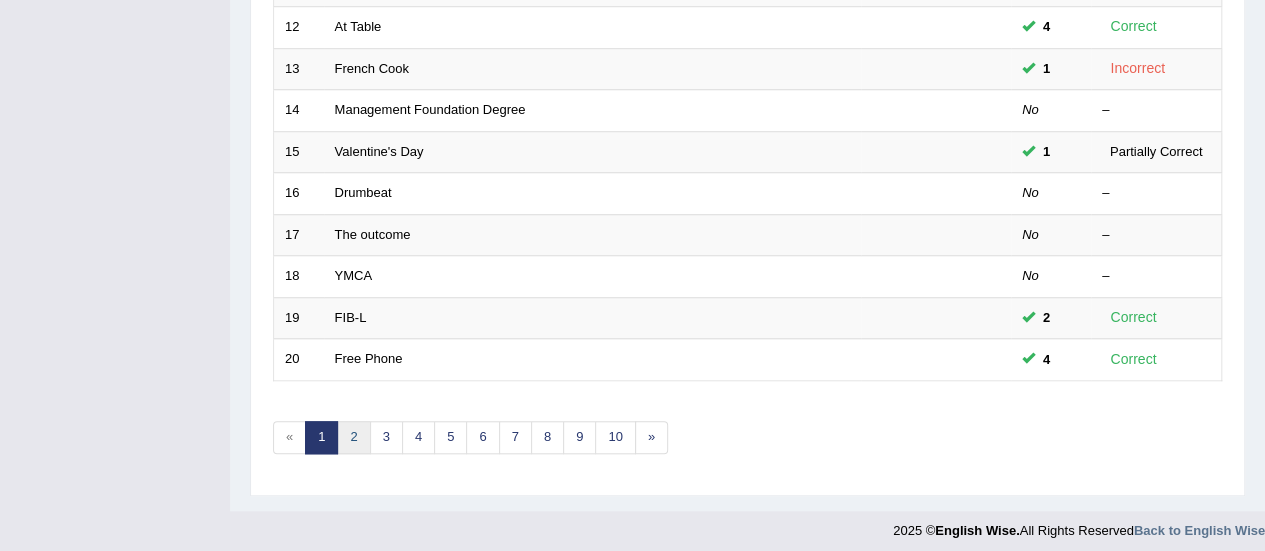 click on "2" at bounding box center (353, 437) 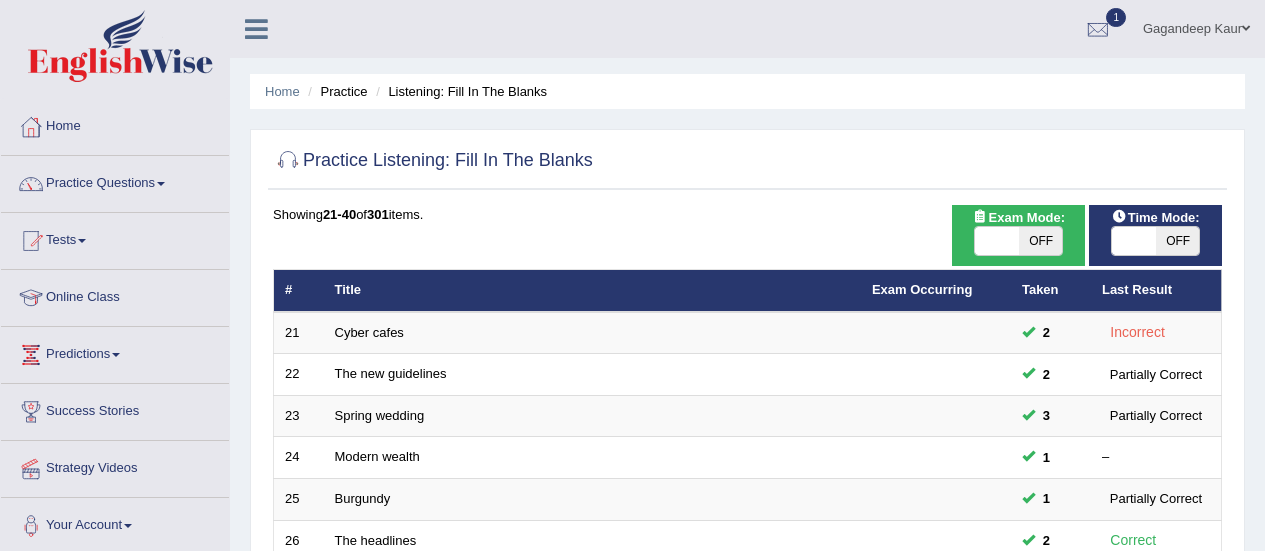 scroll, scrollTop: 348, scrollLeft: 0, axis: vertical 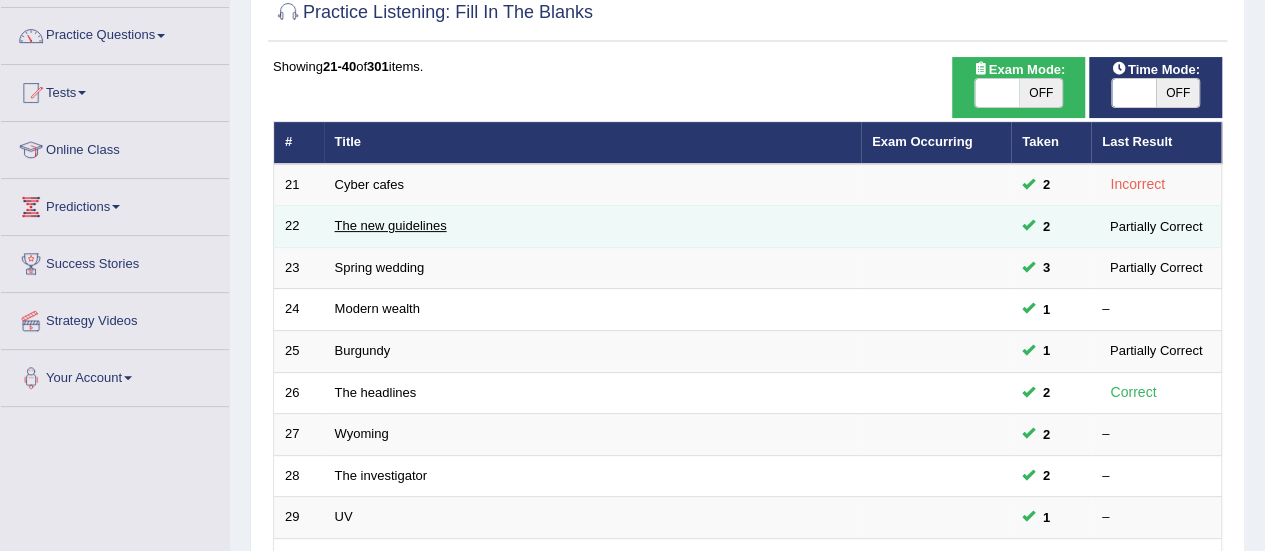 click on "The new guidelines" at bounding box center [391, 225] 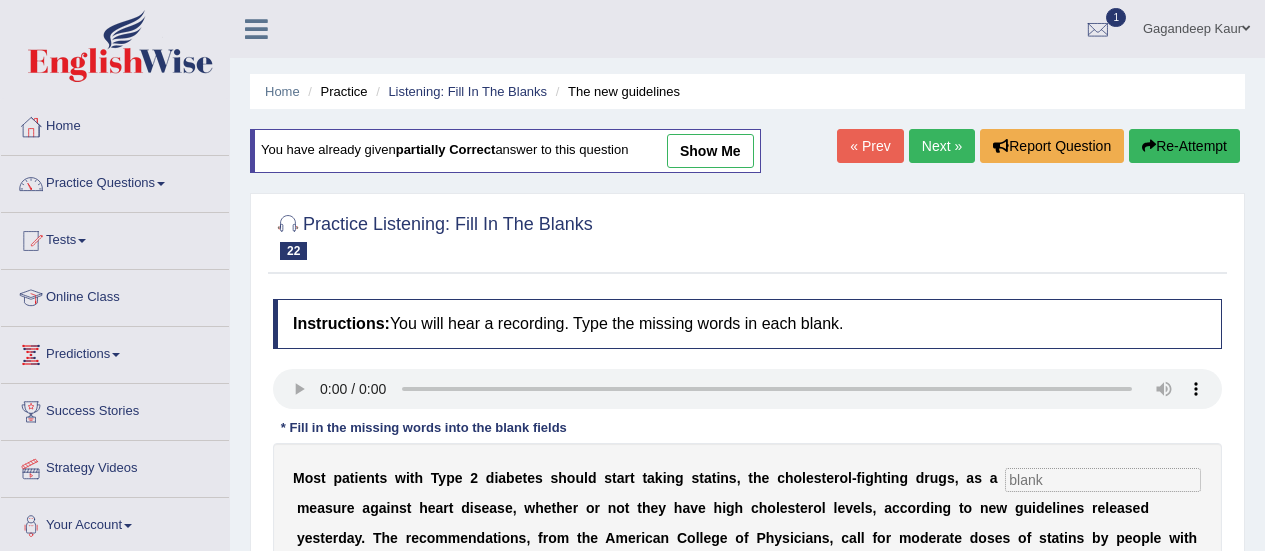 scroll, scrollTop: 300, scrollLeft: 0, axis: vertical 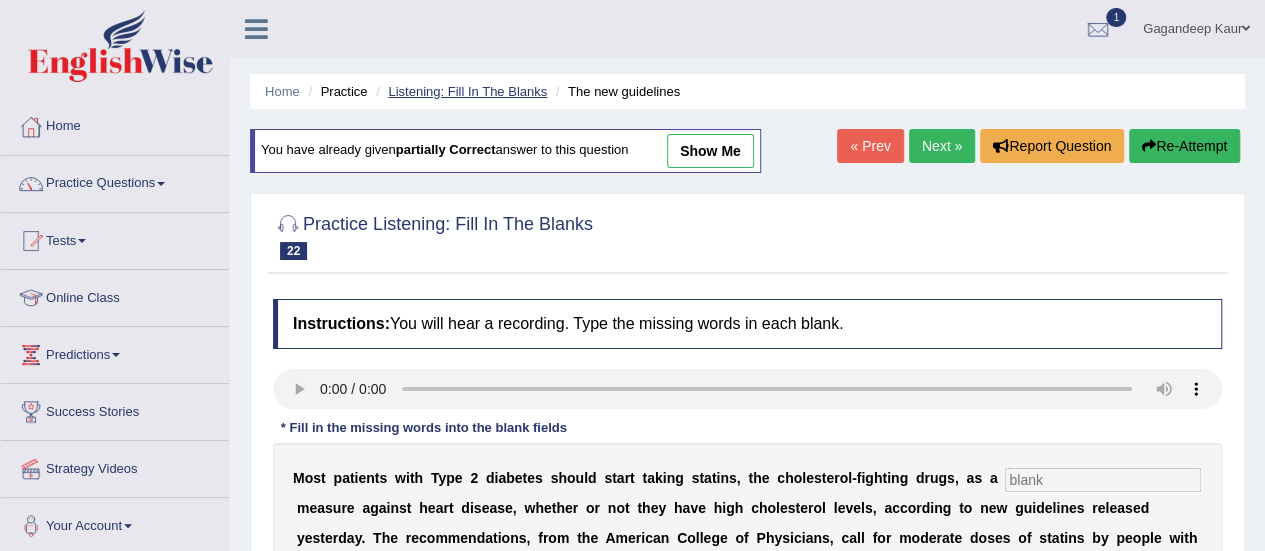 click on "Listening: Fill In The Blanks" at bounding box center [467, 91] 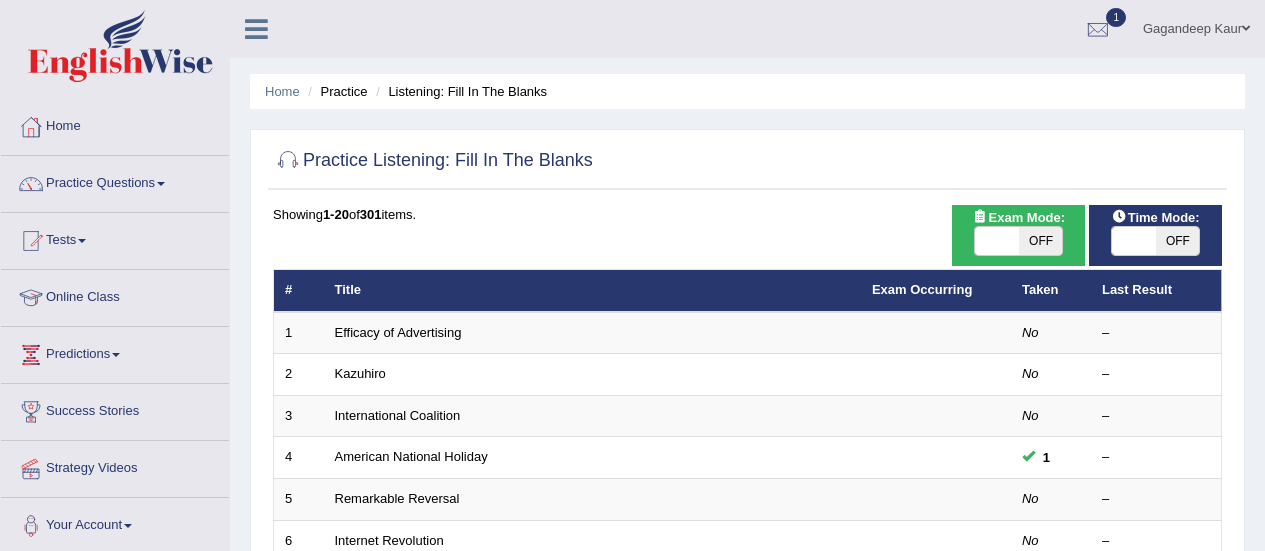 scroll, scrollTop: 763, scrollLeft: 0, axis: vertical 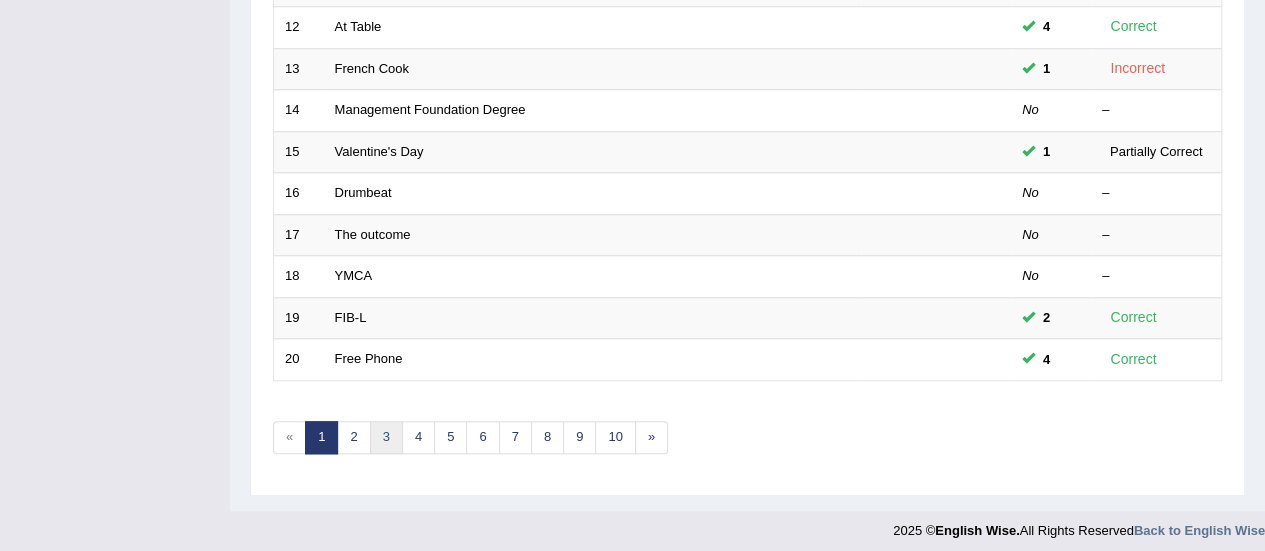 click on "3" at bounding box center [386, 437] 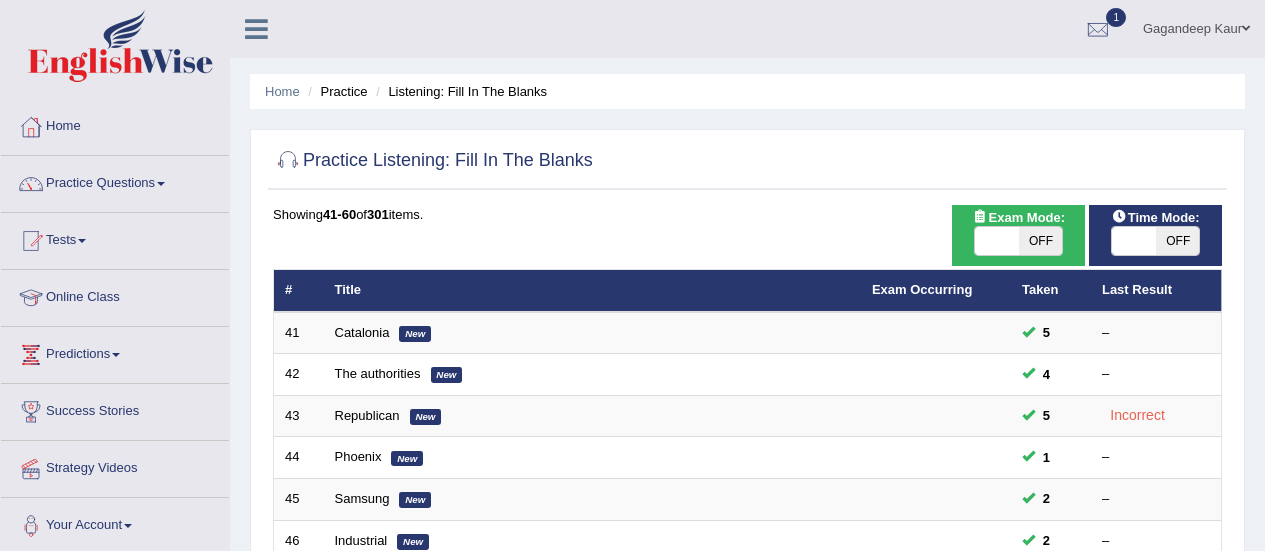 scroll, scrollTop: 491, scrollLeft: 0, axis: vertical 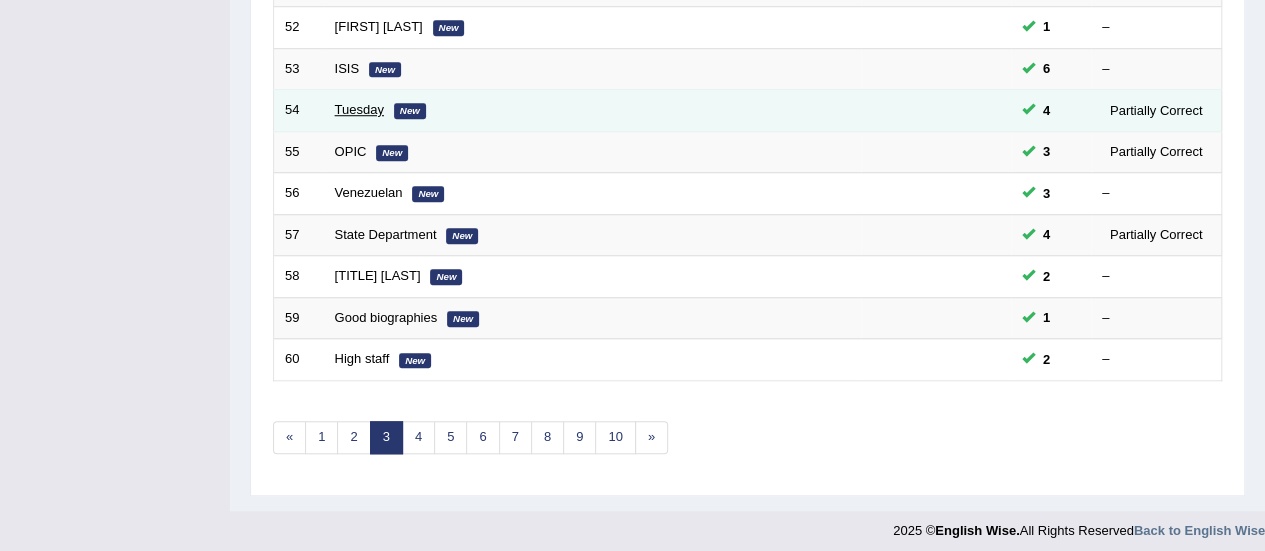 click on "Tuesday" at bounding box center (359, 109) 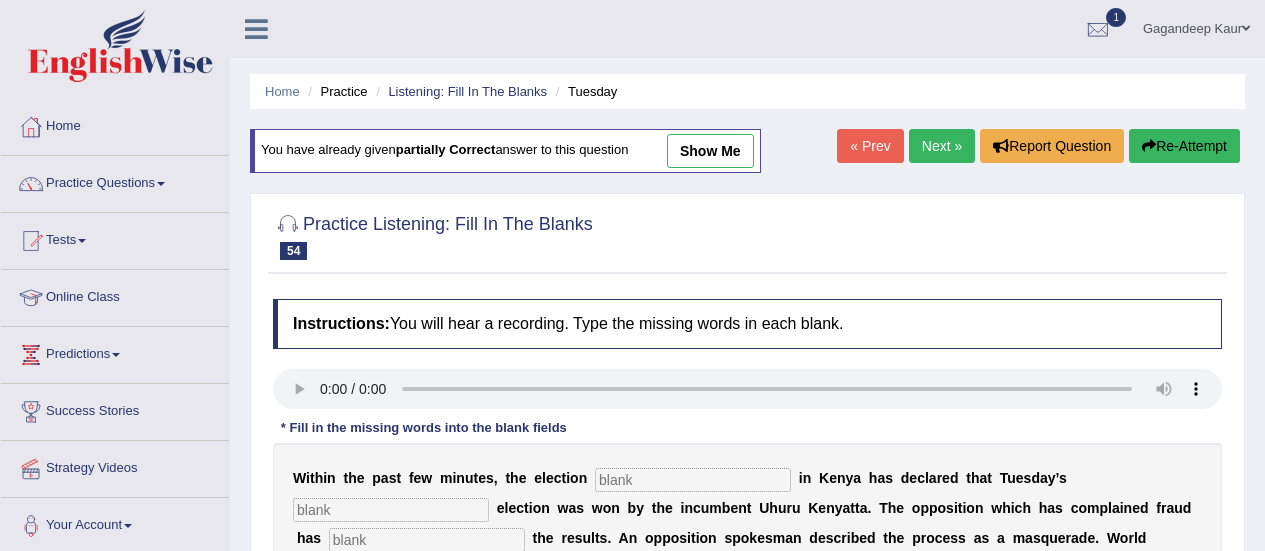 scroll, scrollTop: 400, scrollLeft: 0, axis: vertical 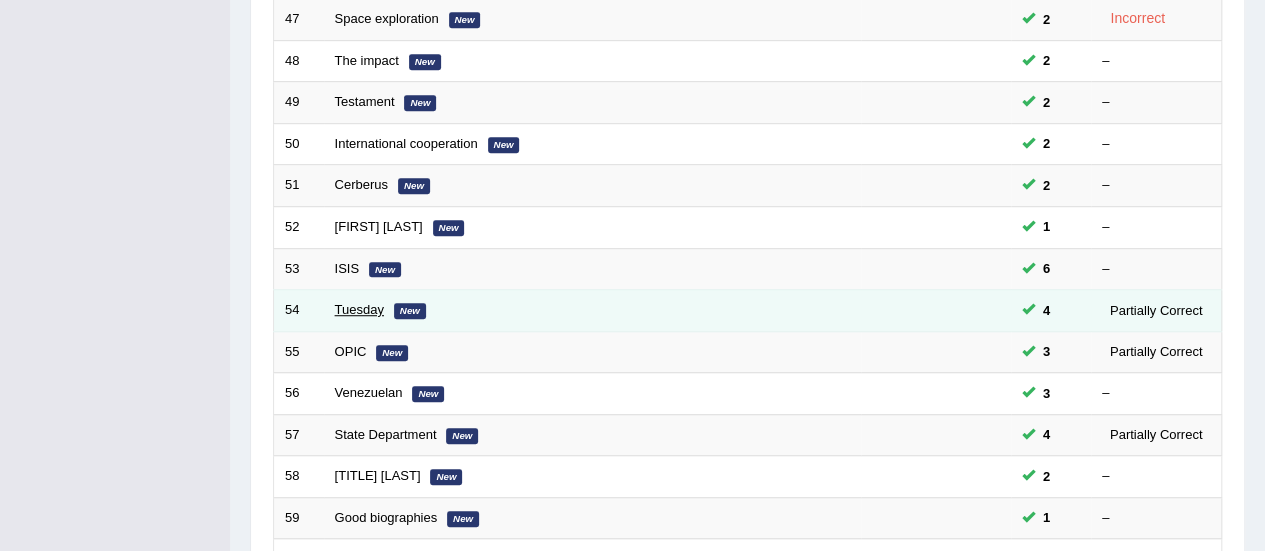 click on "Tuesday" at bounding box center (359, 309) 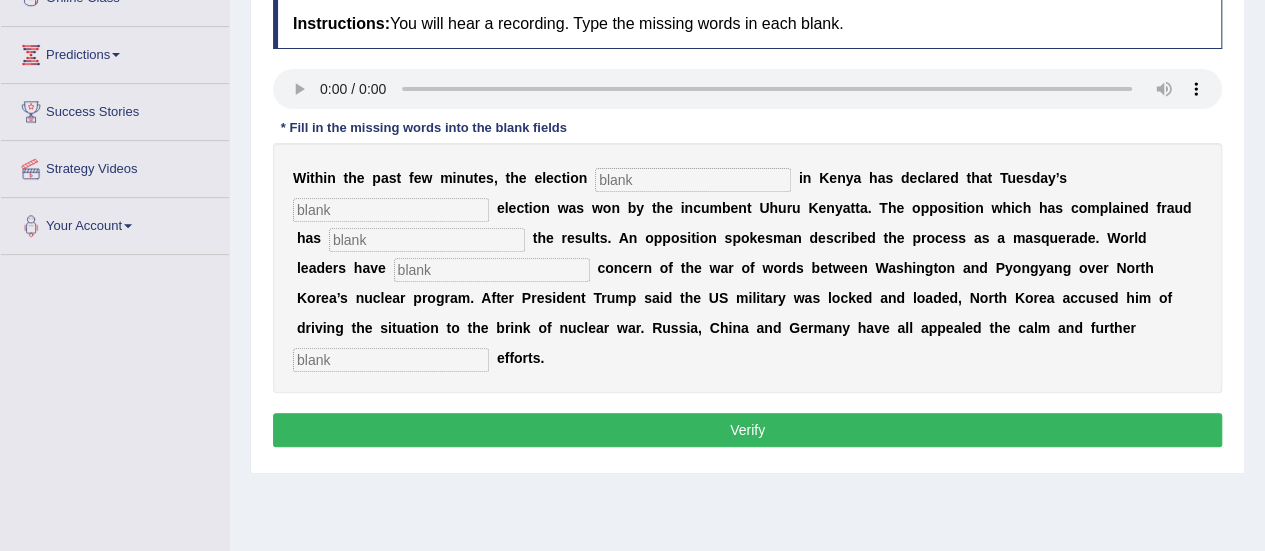 scroll, scrollTop: 0, scrollLeft: 0, axis: both 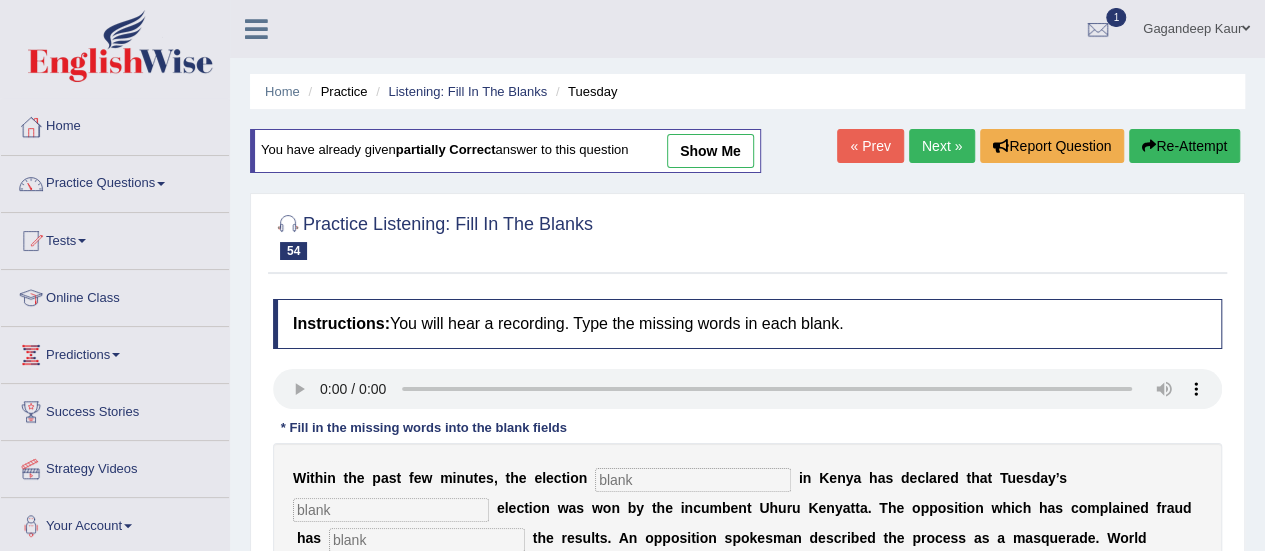 click on "show me" at bounding box center [710, 151] 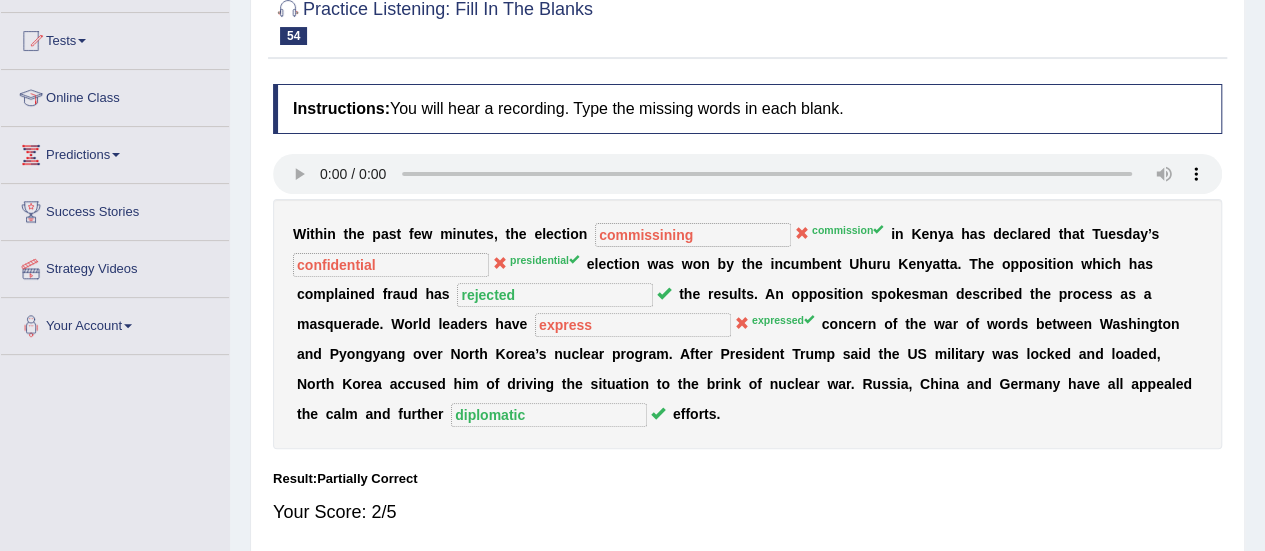 scroll, scrollTop: 0, scrollLeft: 0, axis: both 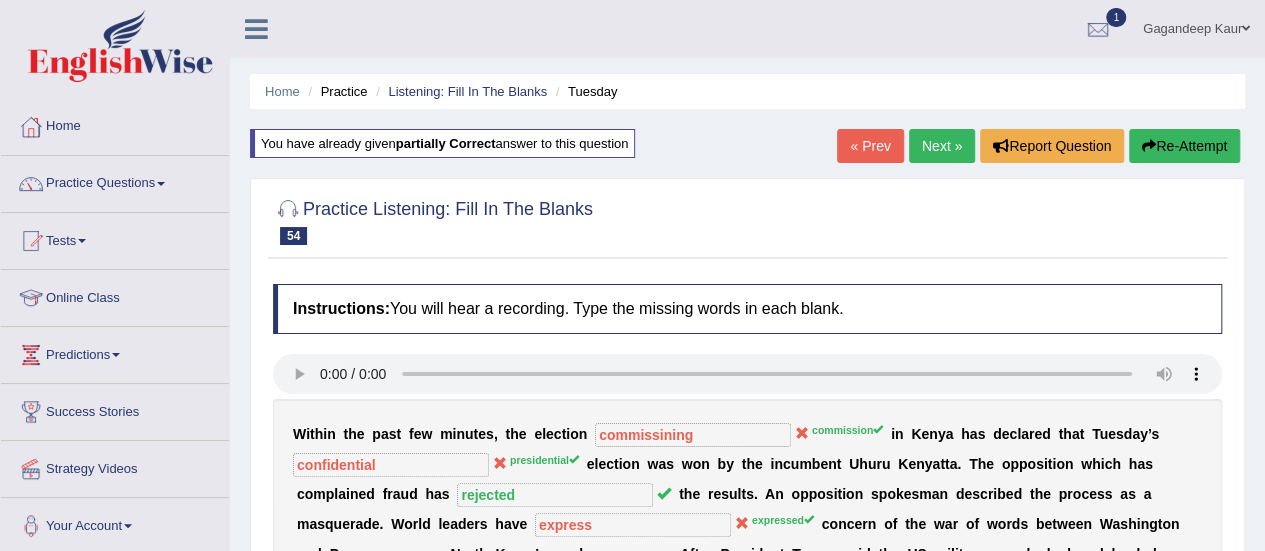 click on "Next »" at bounding box center [942, 146] 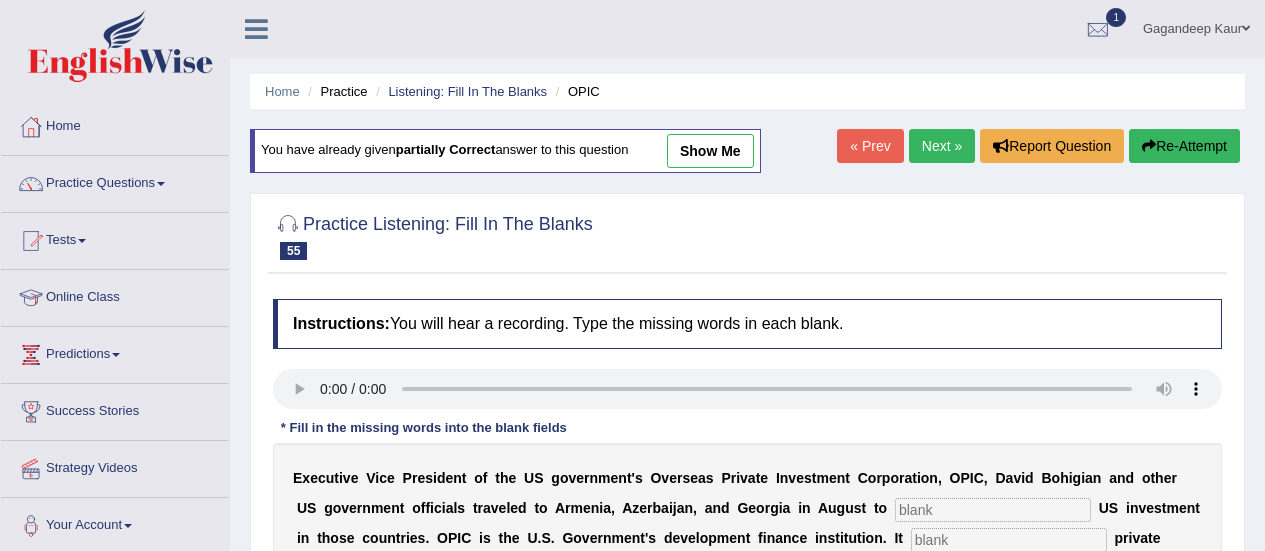 scroll, scrollTop: 0, scrollLeft: 0, axis: both 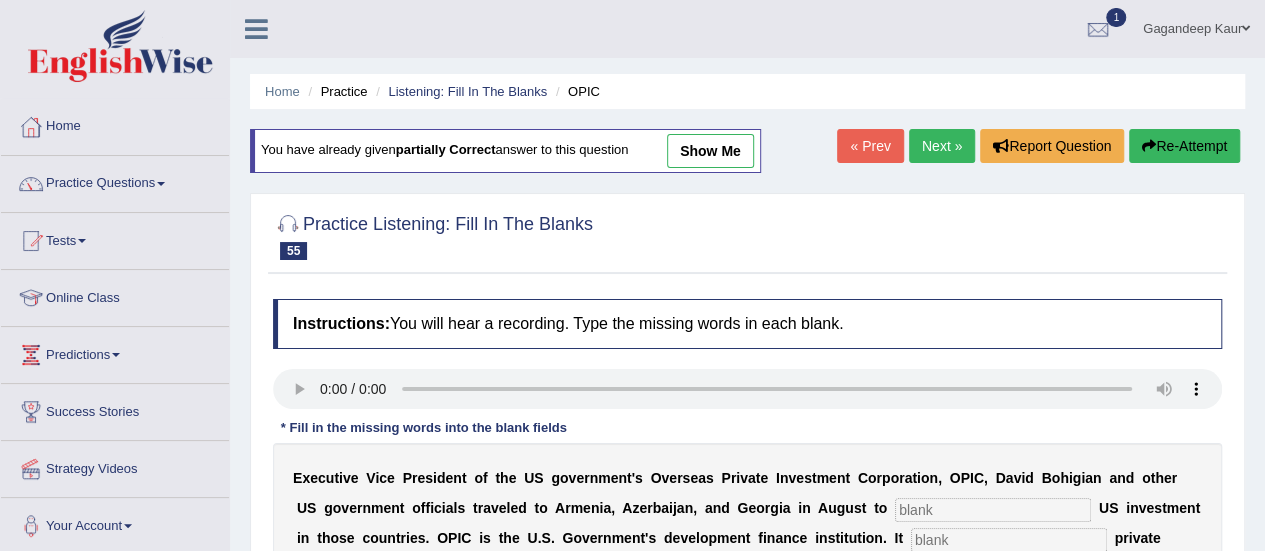 click on "show me" at bounding box center [710, 151] 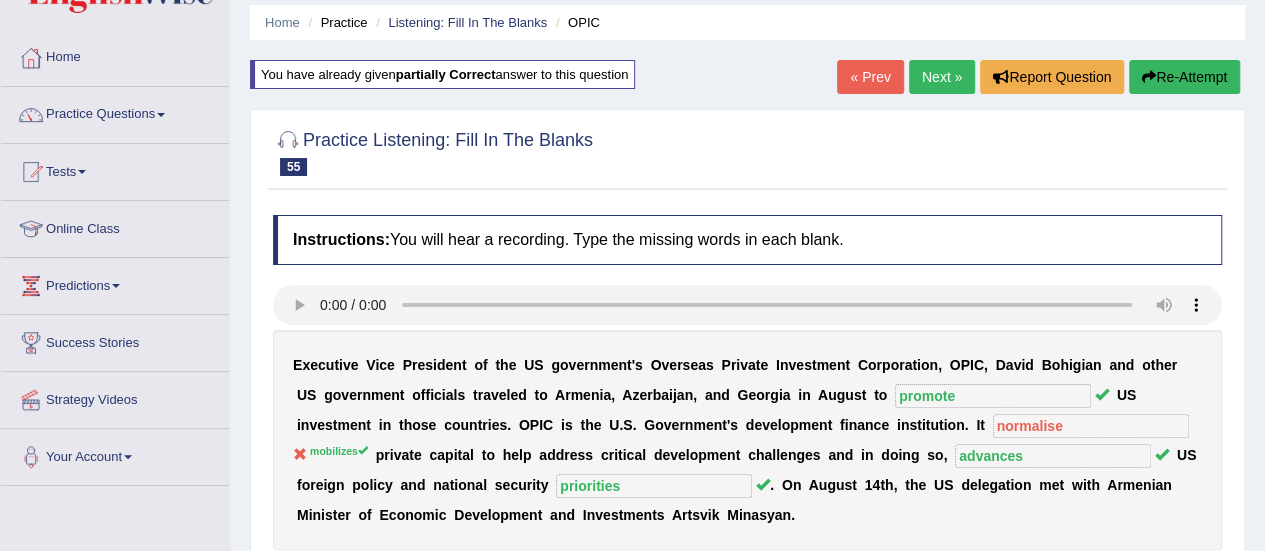 scroll, scrollTop: 0, scrollLeft: 0, axis: both 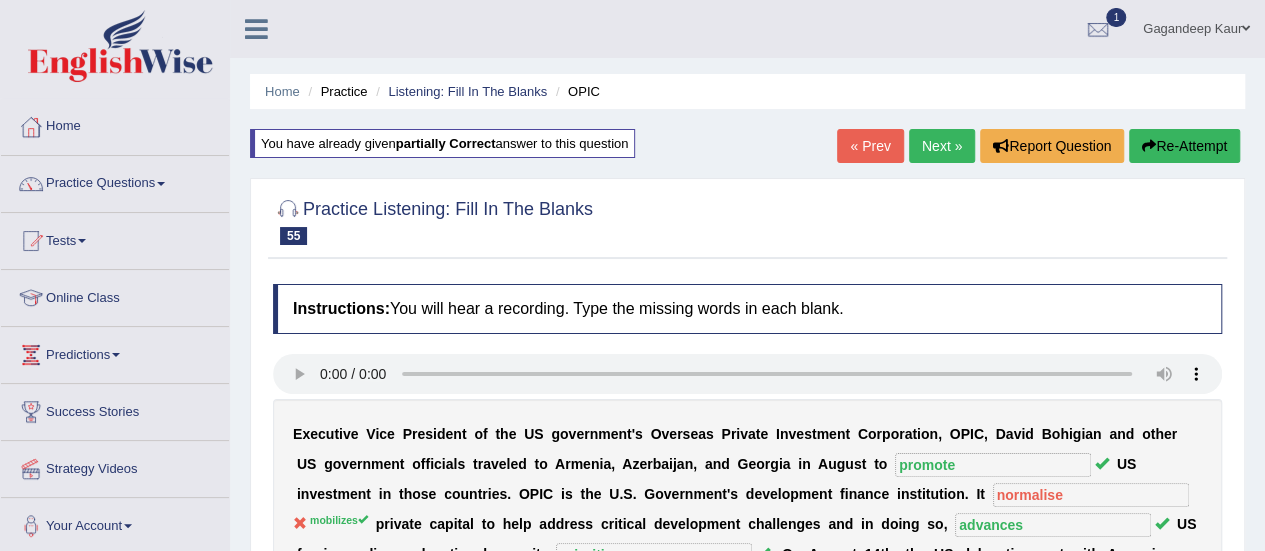click on "Next »" at bounding box center (942, 146) 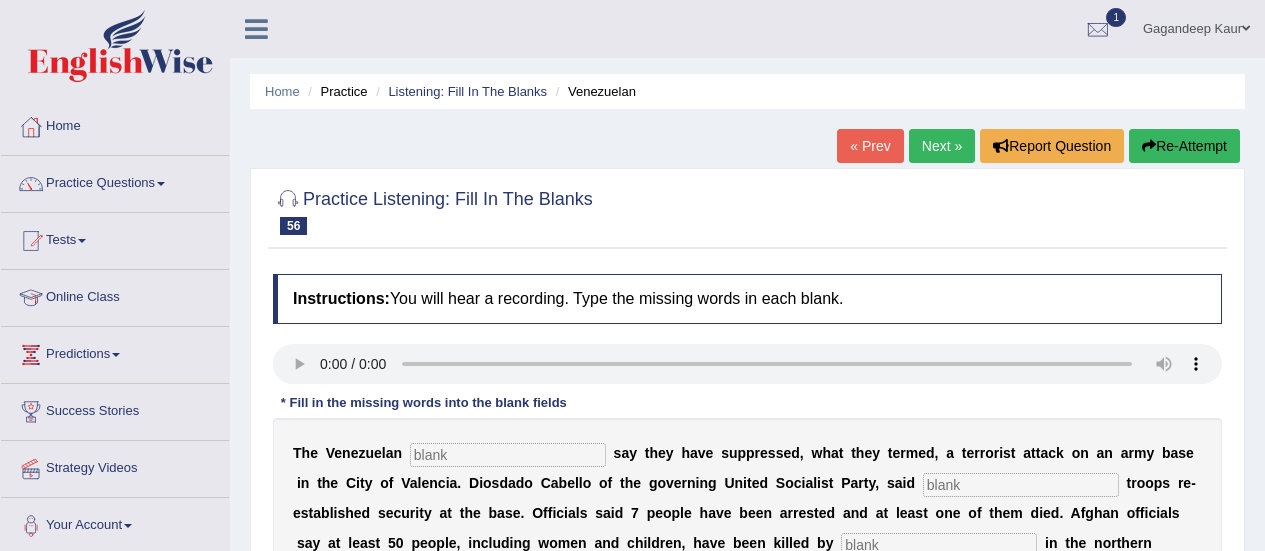 scroll, scrollTop: 300, scrollLeft: 0, axis: vertical 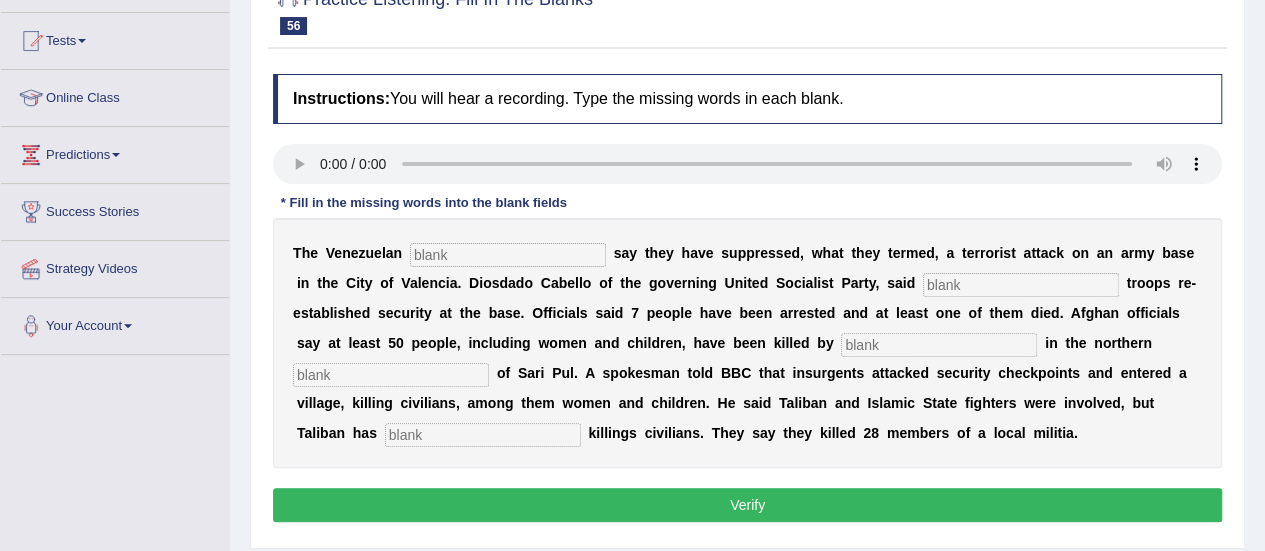 click at bounding box center (508, 255) 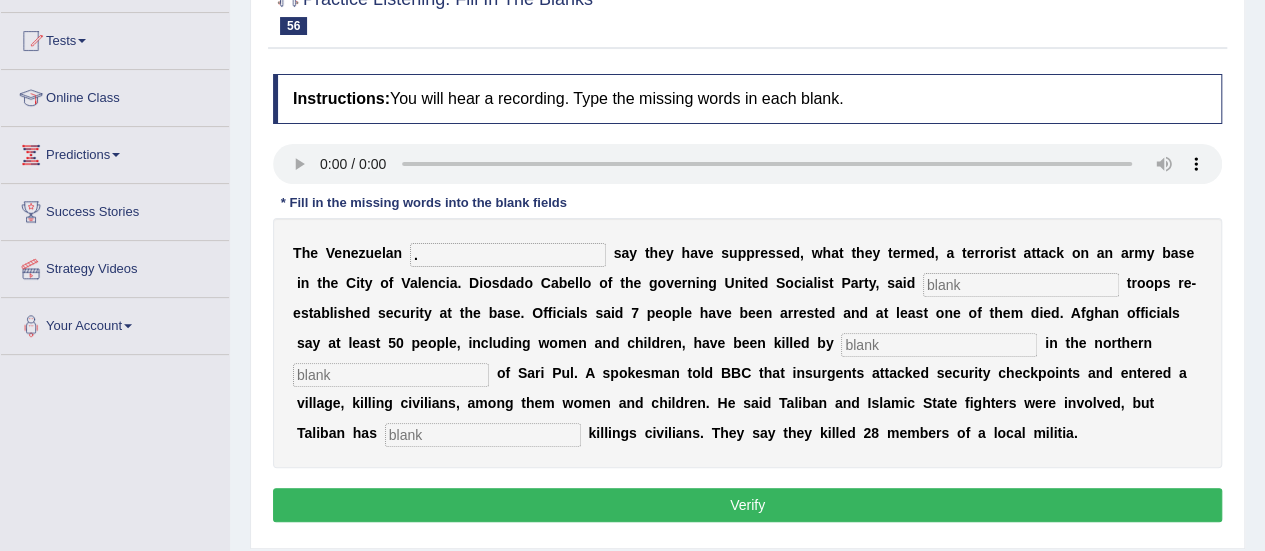 type on "." 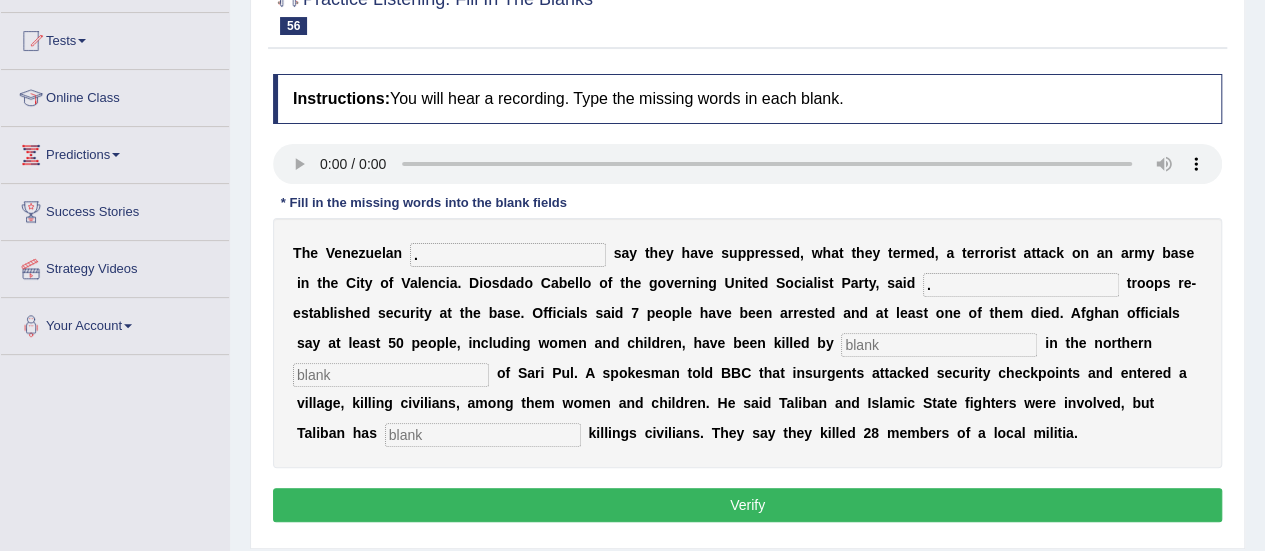 type on "." 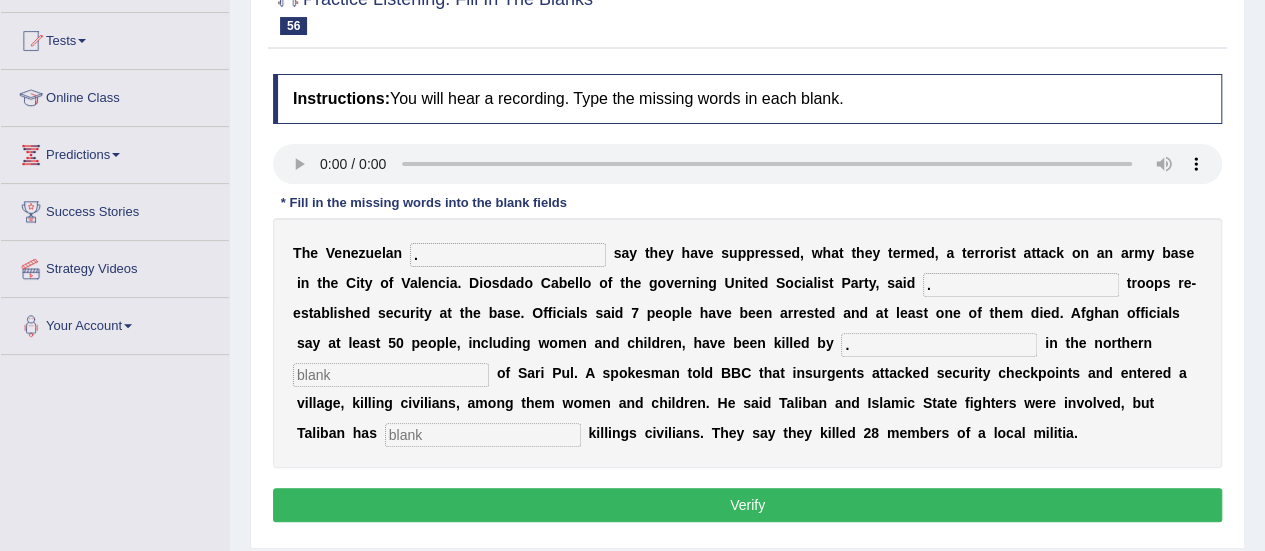 type on "." 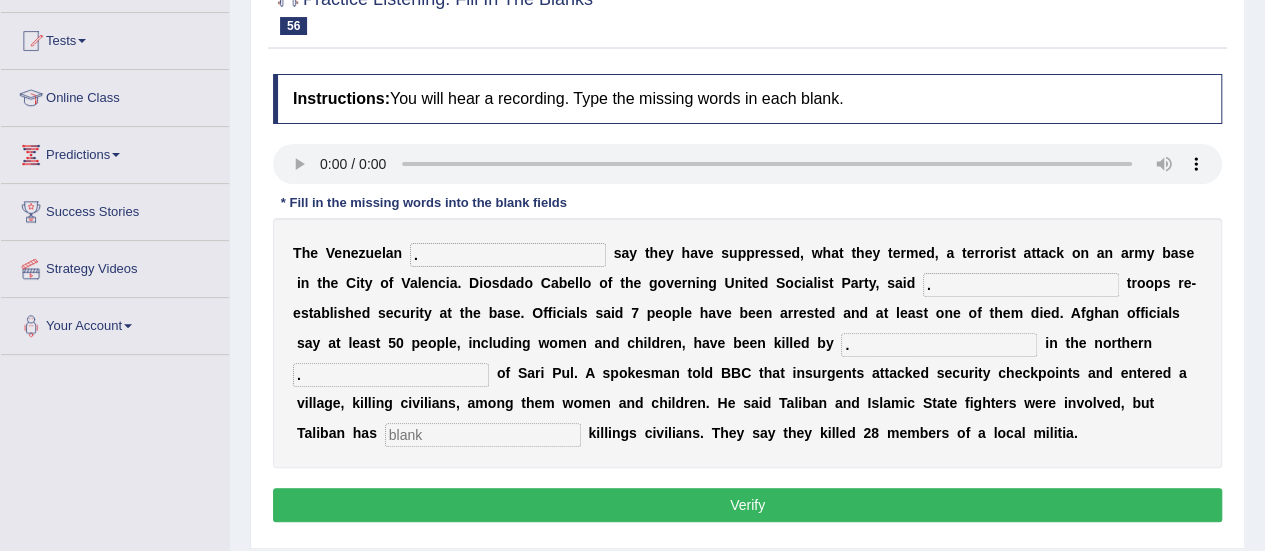 type on "." 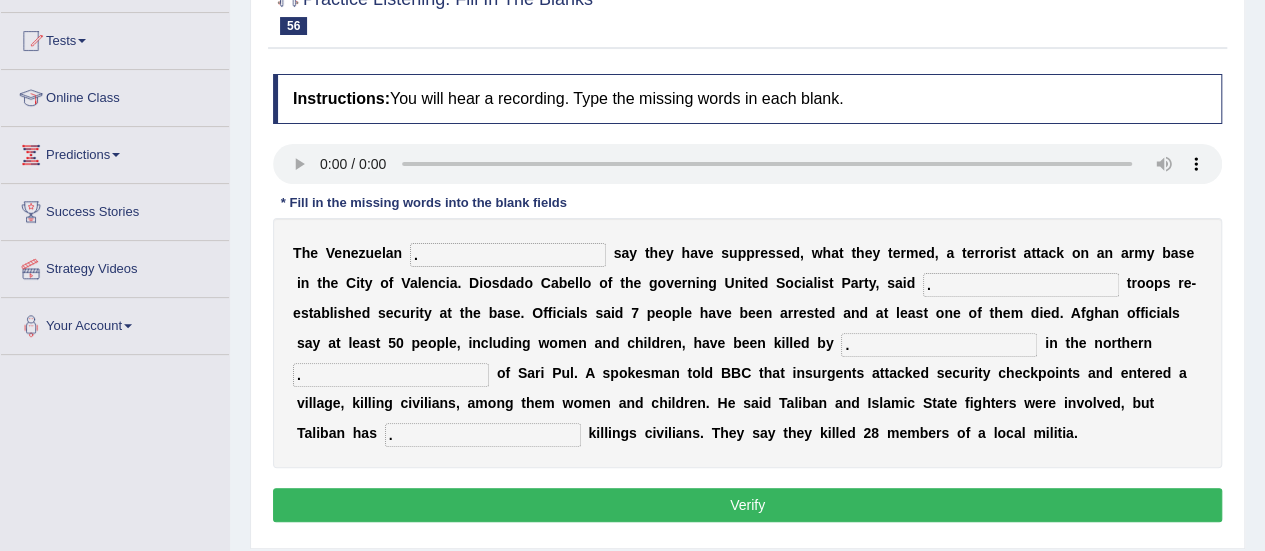 type on "." 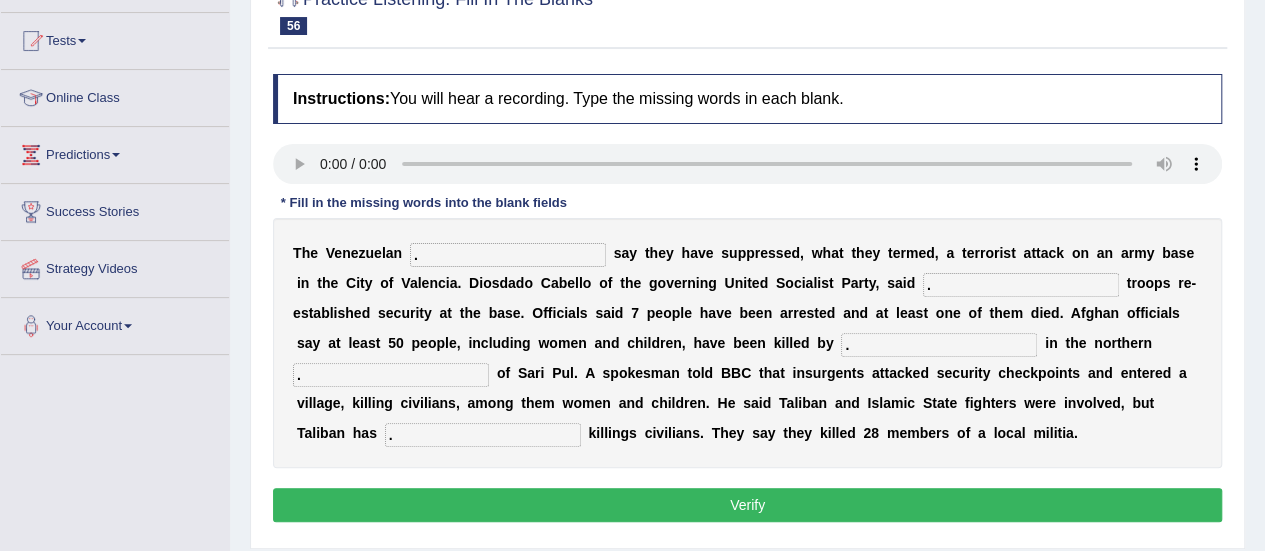 type 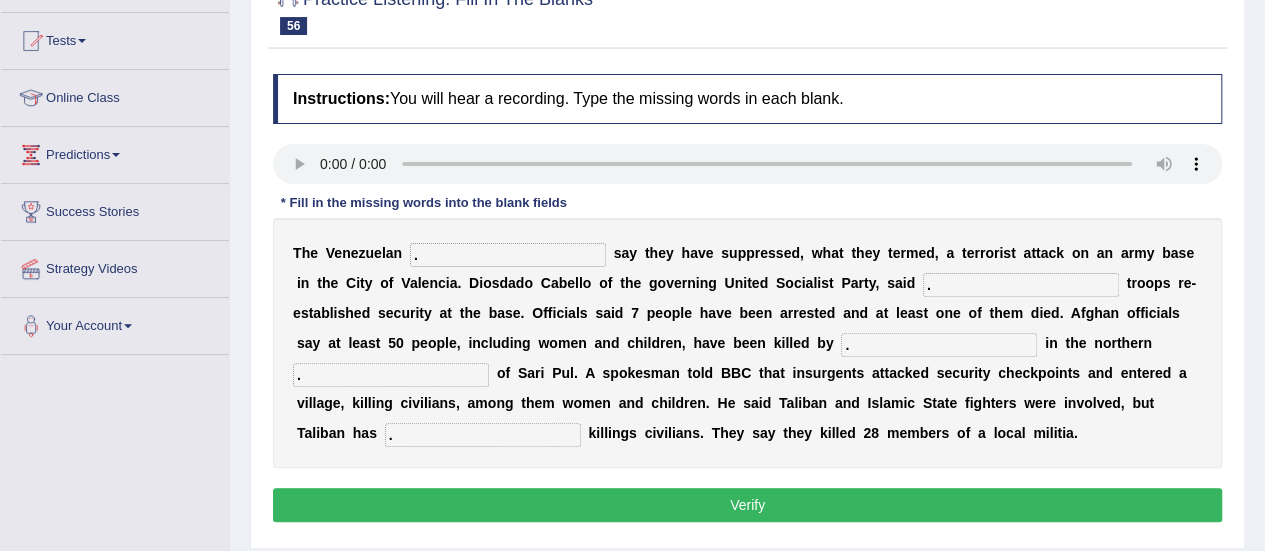 click on "Verify" at bounding box center [747, 505] 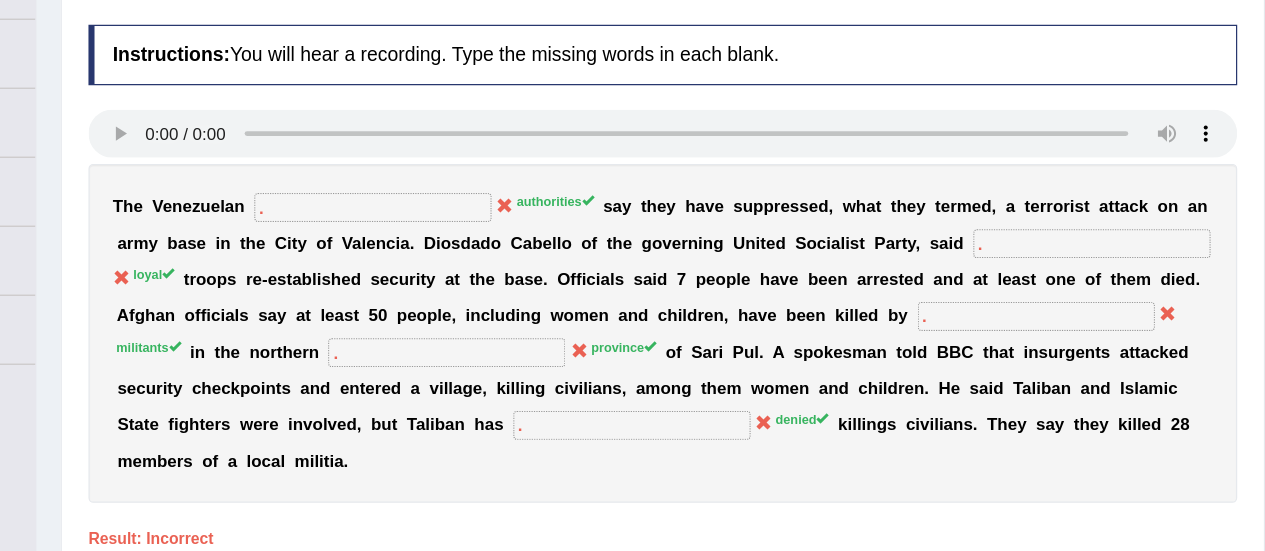 scroll, scrollTop: 88, scrollLeft: 0, axis: vertical 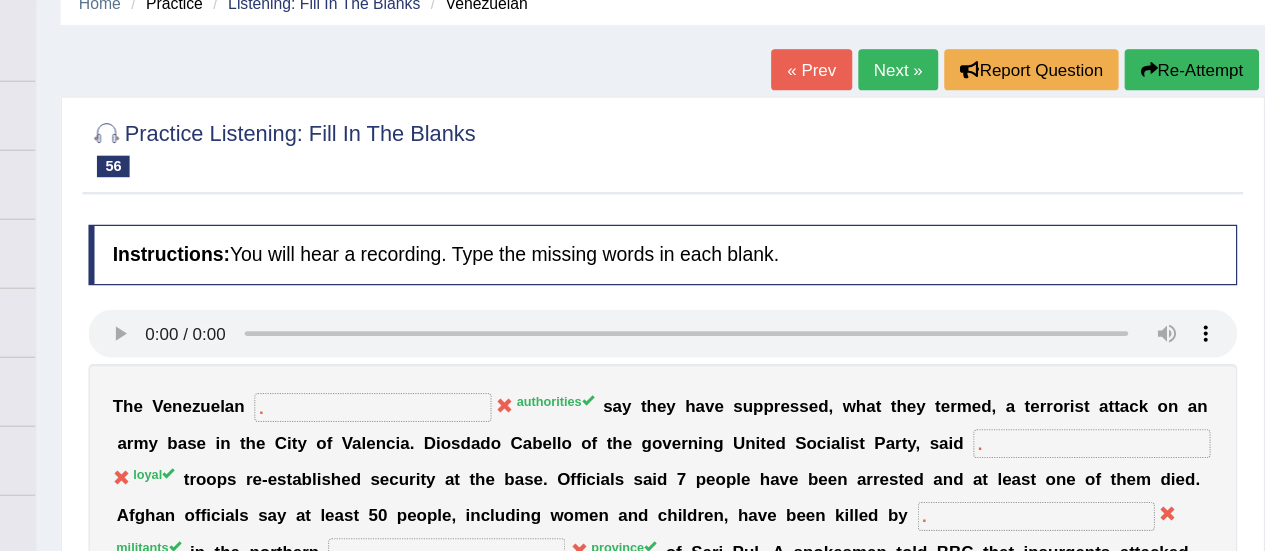 click on "Next »" at bounding box center [942, 58] 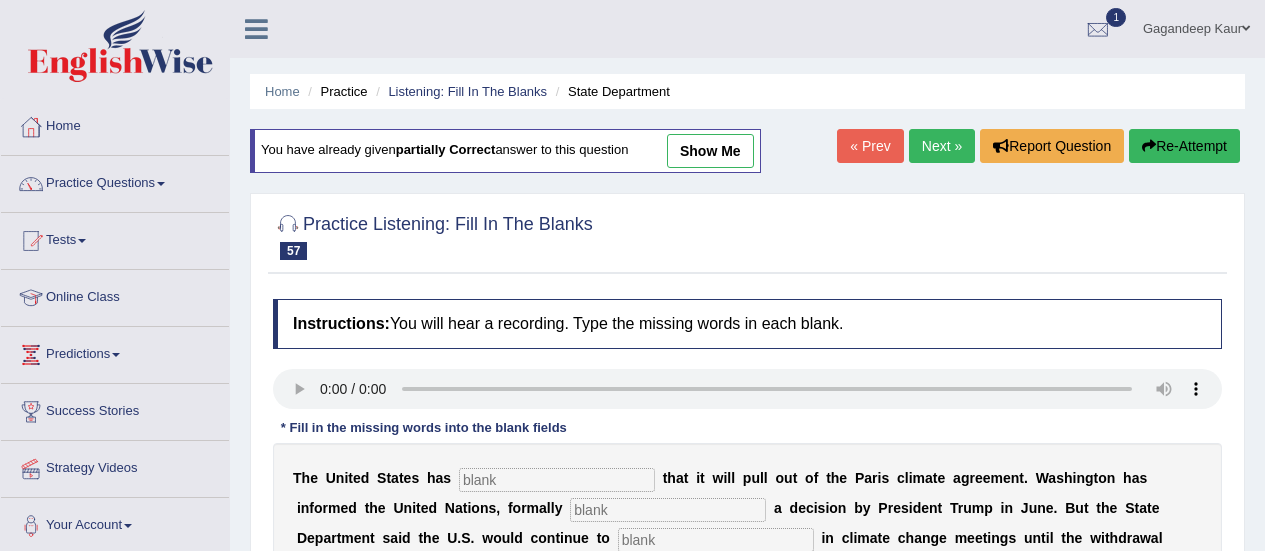 scroll, scrollTop: 0, scrollLeft: 0, axis: both 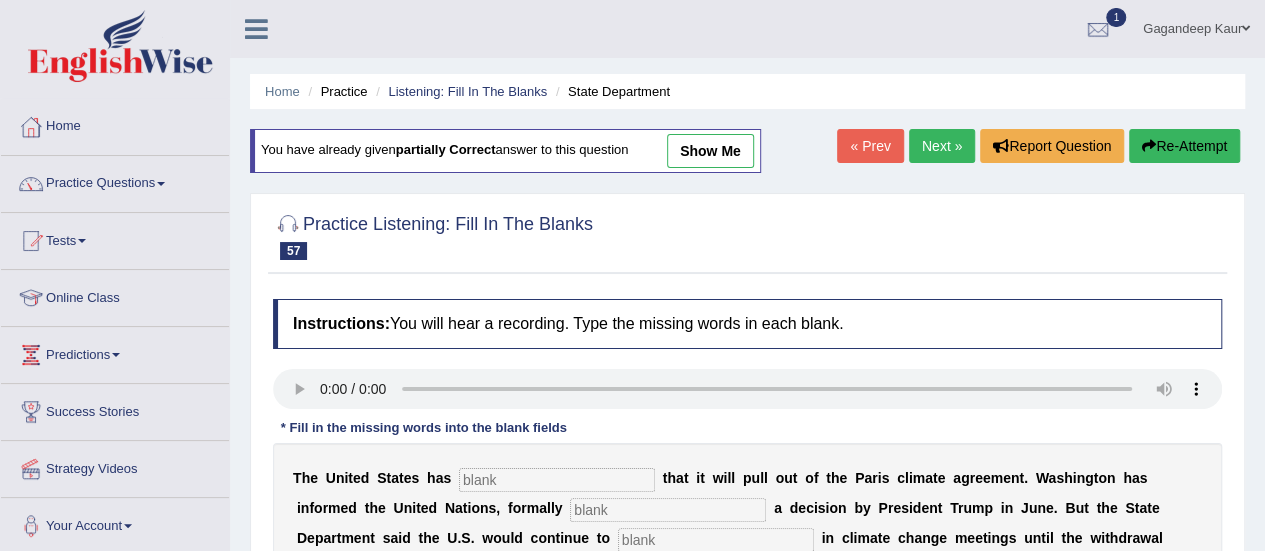 click on "show me" at bounding box center [710, 151] 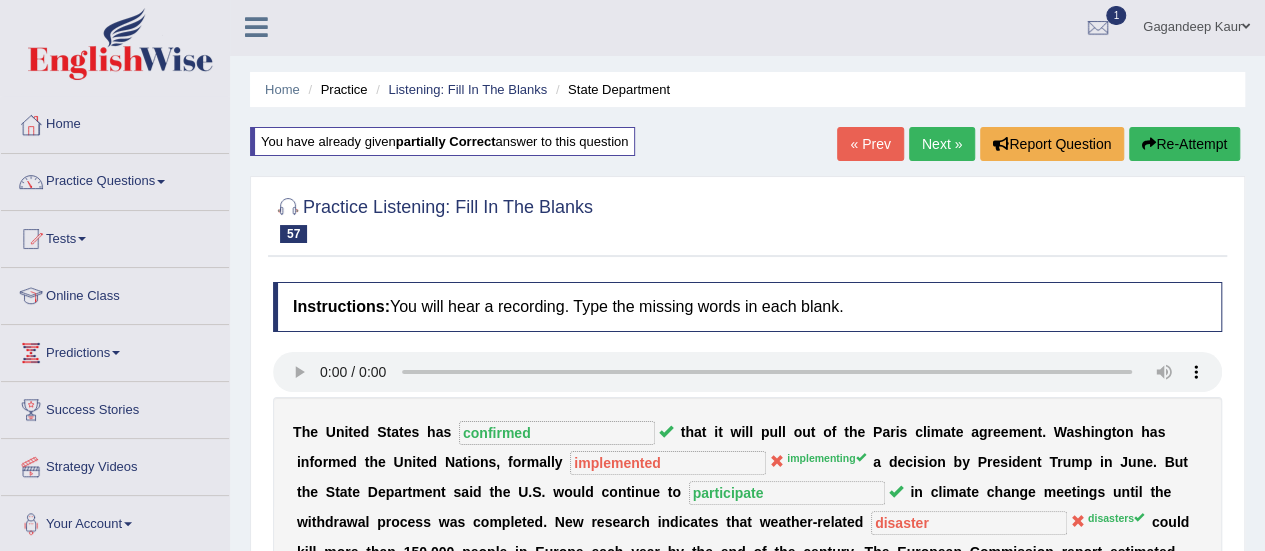 scroll, scrollTop: 0, scrollLeft: 0, axis: both 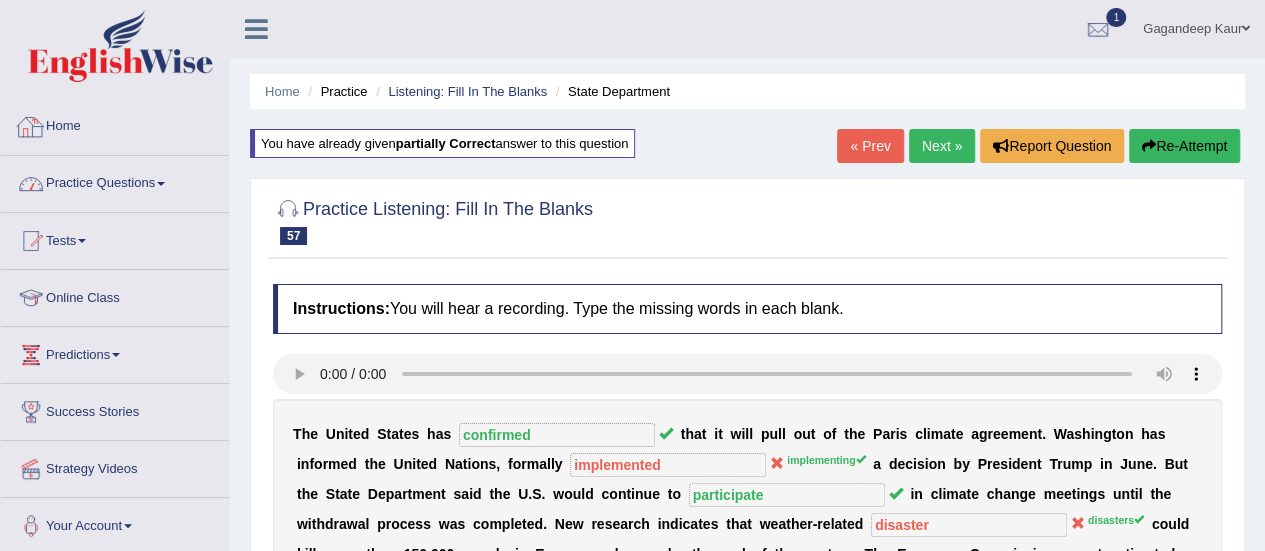 click on "Practice Questions" at bounding box center [115, 181] 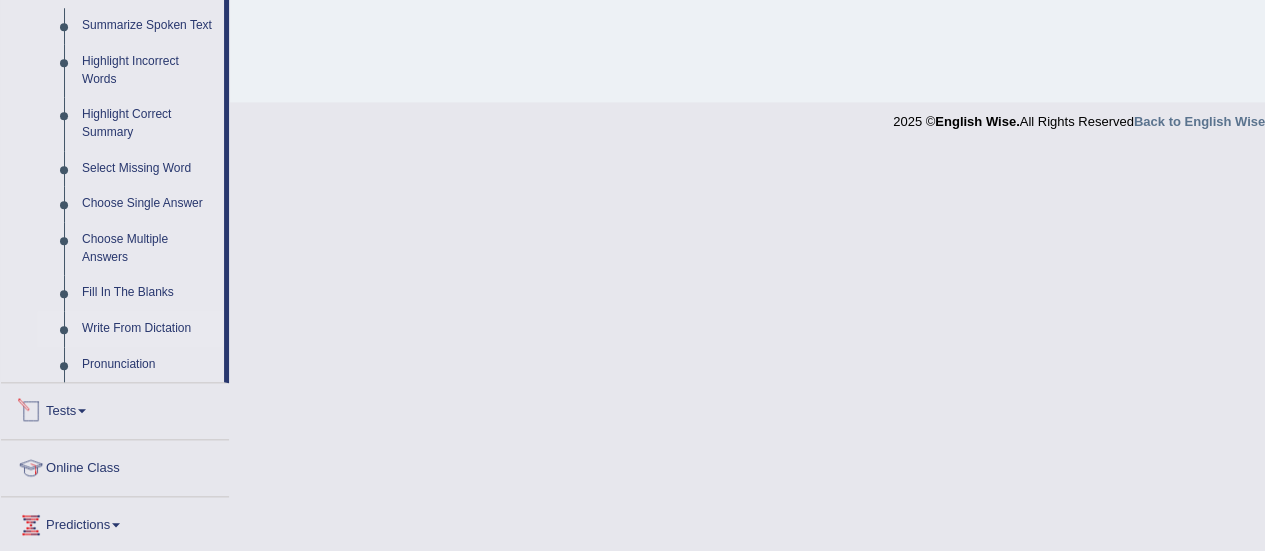 click on "Write From Dictation" at bounding box center (148, 329) 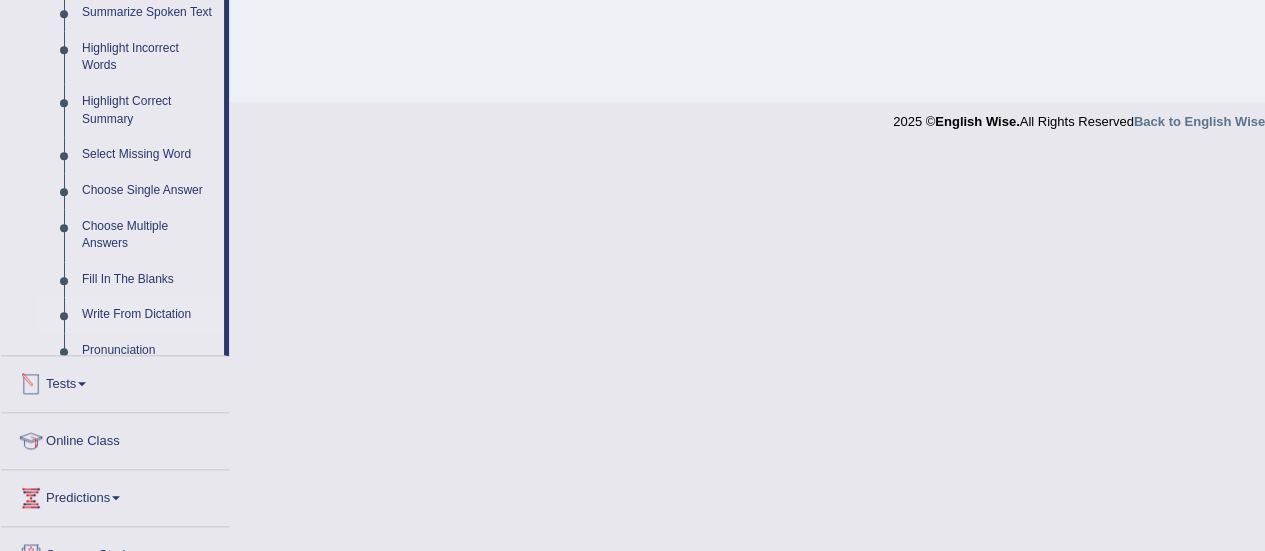 scroll, scrollTop: 498, scrollLeft: 0, axis: vertical 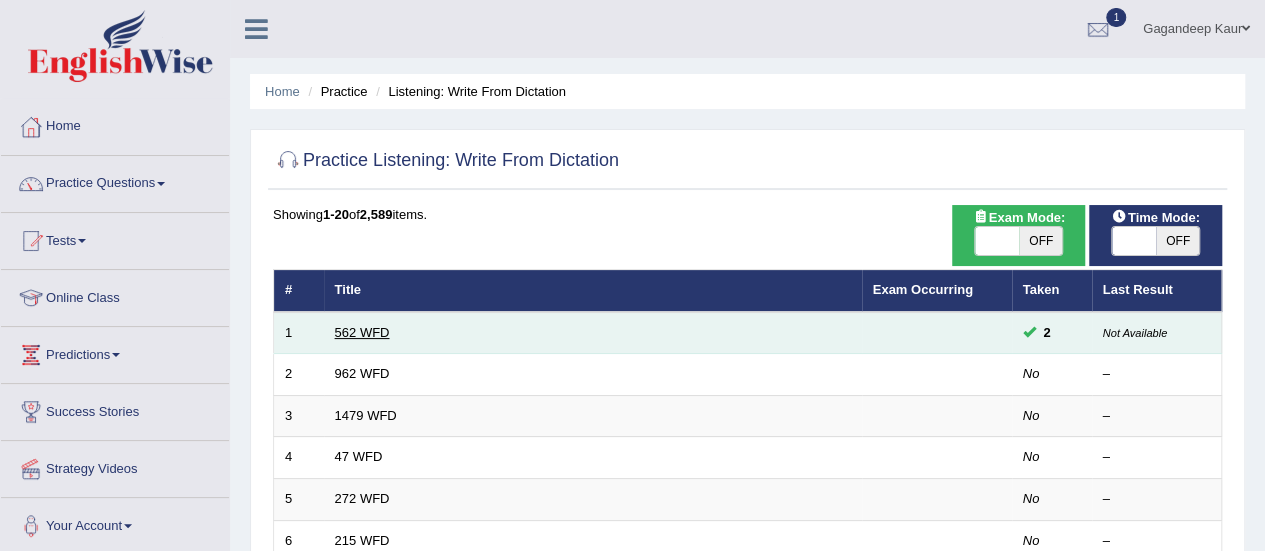 click on "562 WFD" at bounding box center (362, 332) 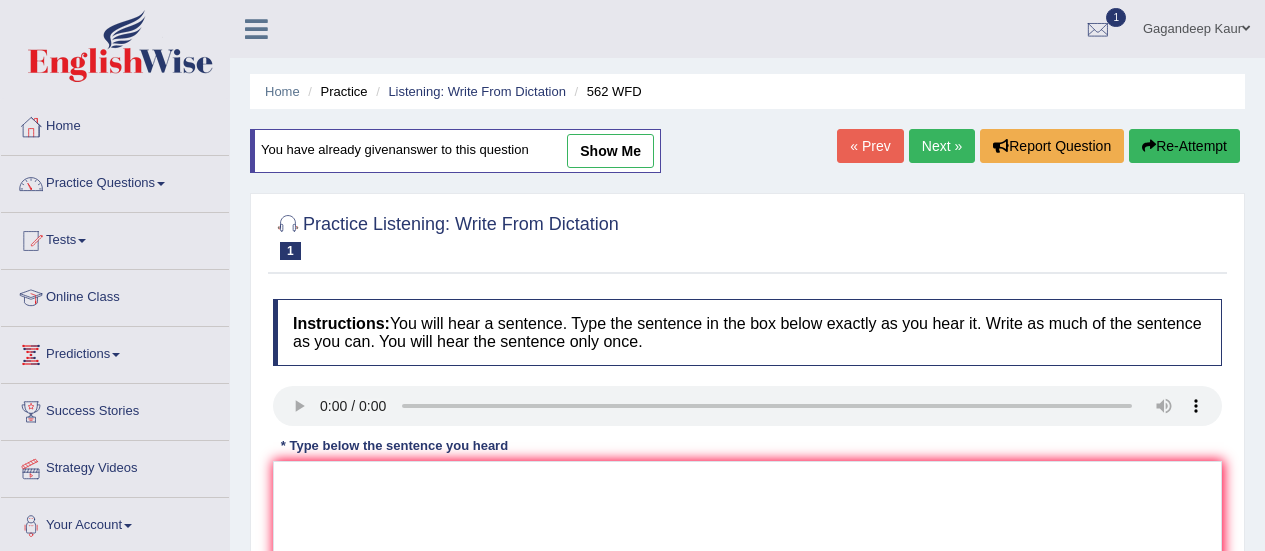 scroll, scrollTop: 0, scrollLeft: 0, axis: both 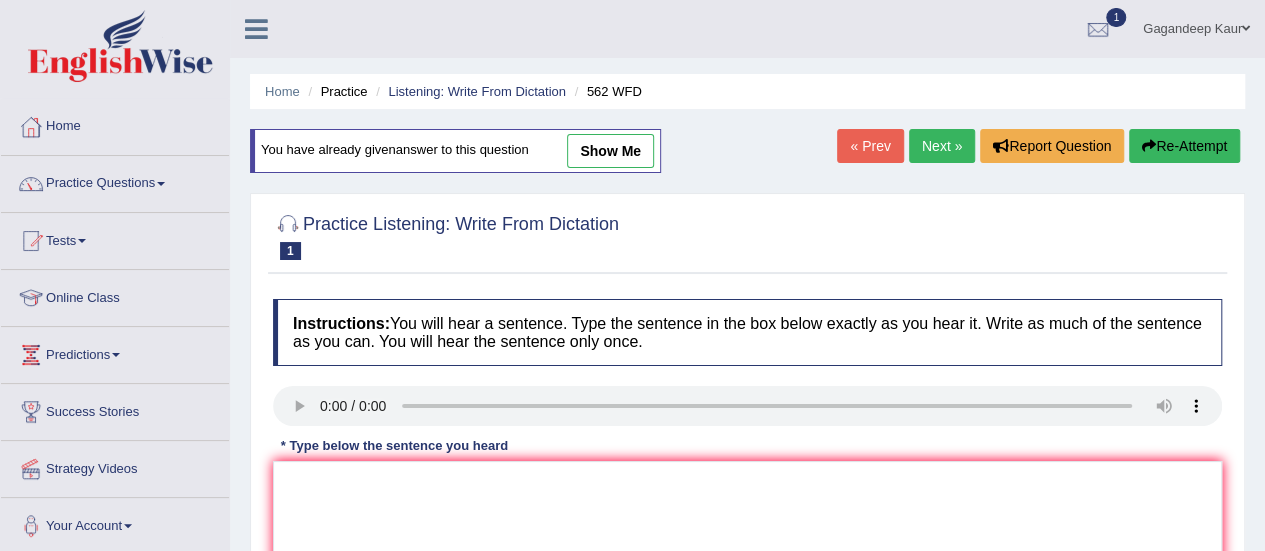 click on "show me" at bounding box center (610, 151) 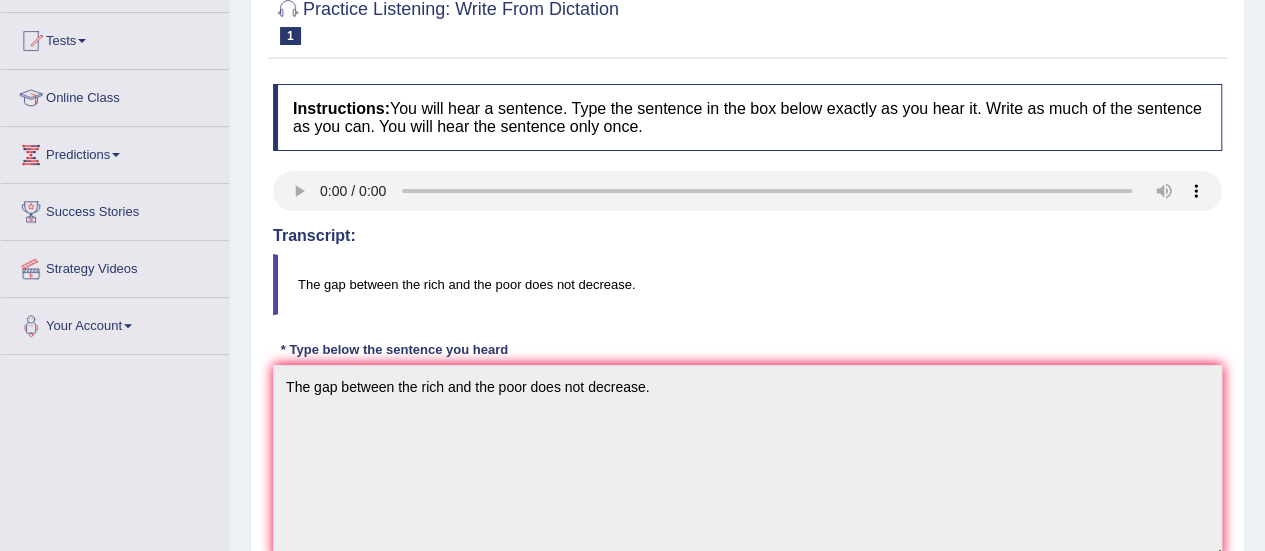 scroll, scrollTop: 0, scrollLeft: 0, axis: both 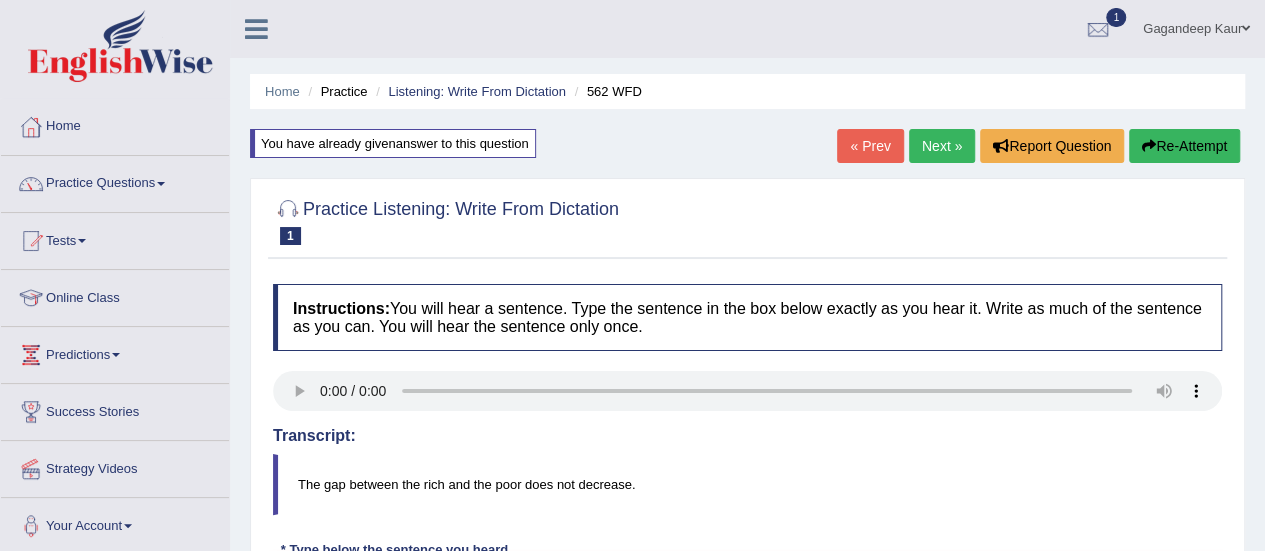 click on "Next »" at bounding box center [942, 146] 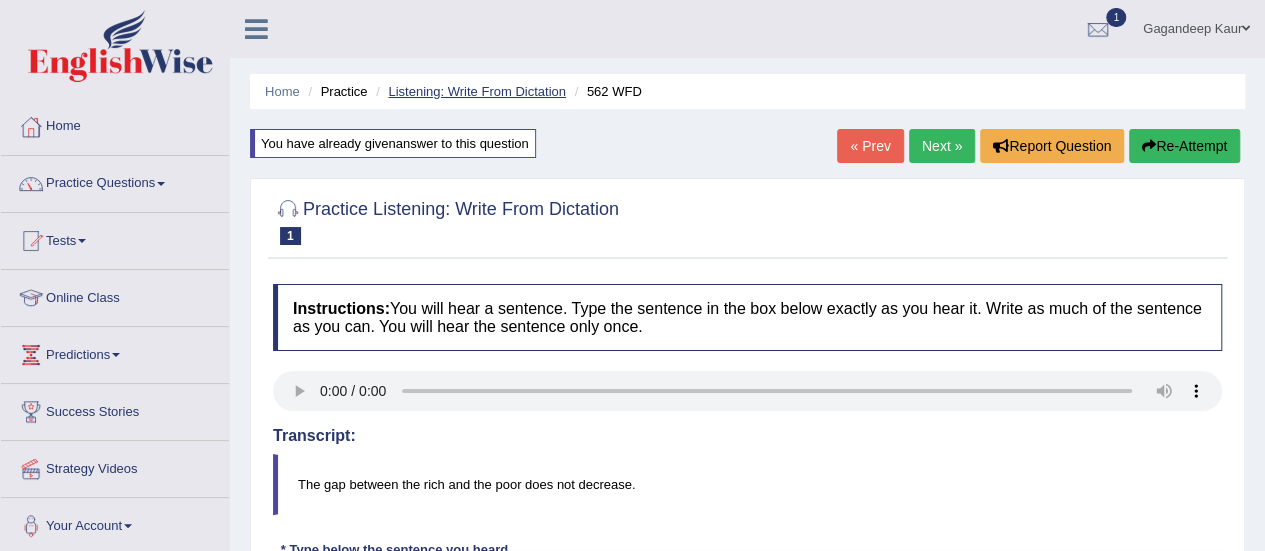 click on "Listening: Write From Dictation" at bounding box center [477, 91] 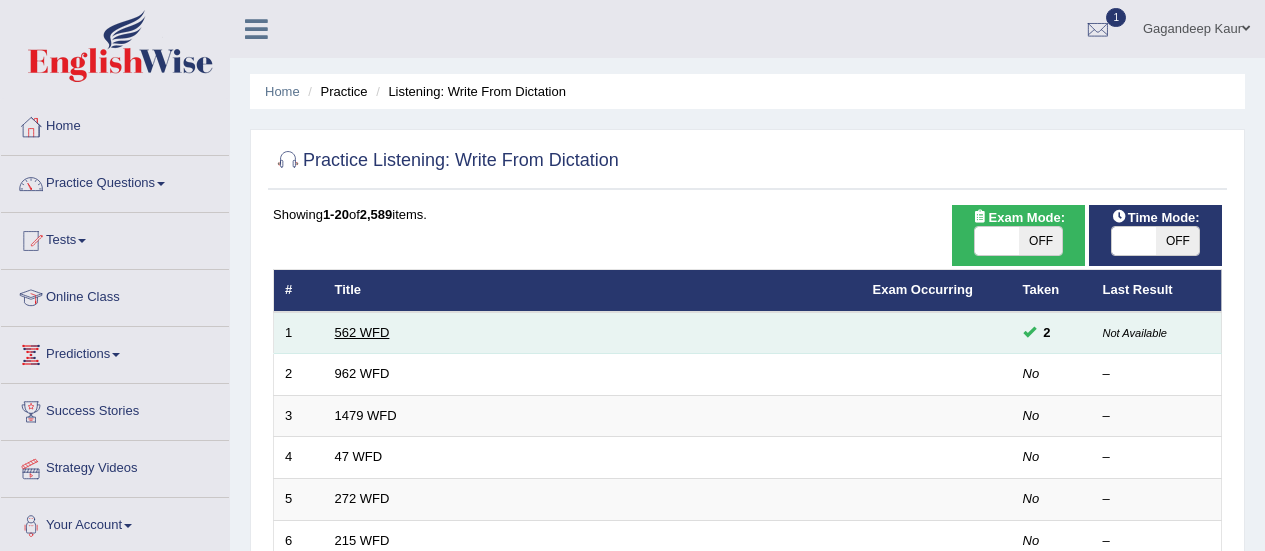 scroll, scrollTop: 0, scrollLeft: 0, axis: both 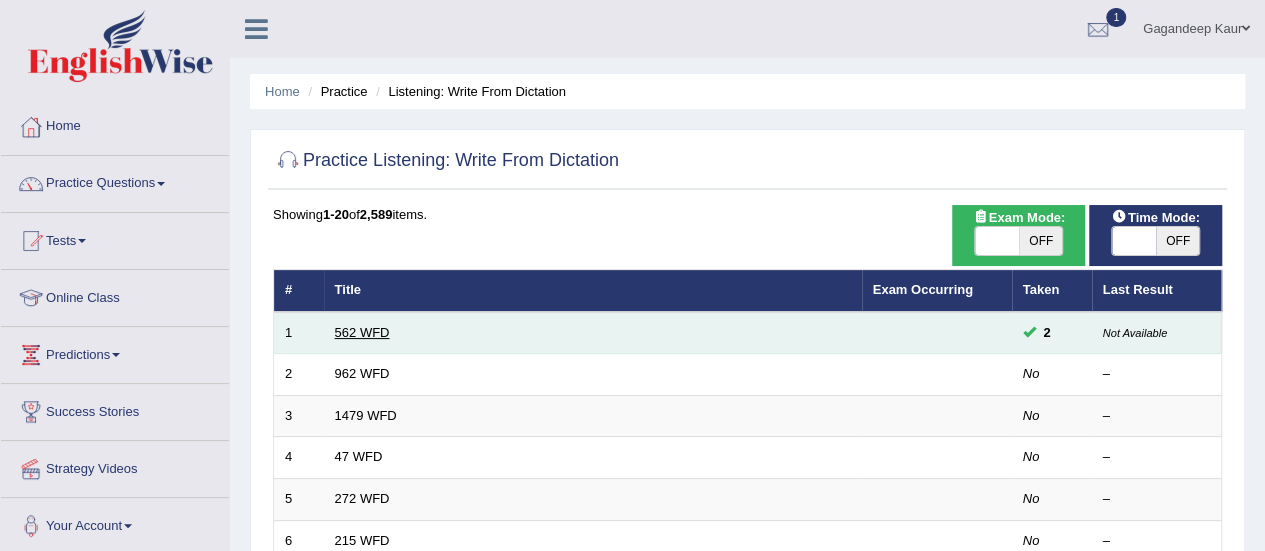 click on "562 WFD" at bounding box center (362, 332) 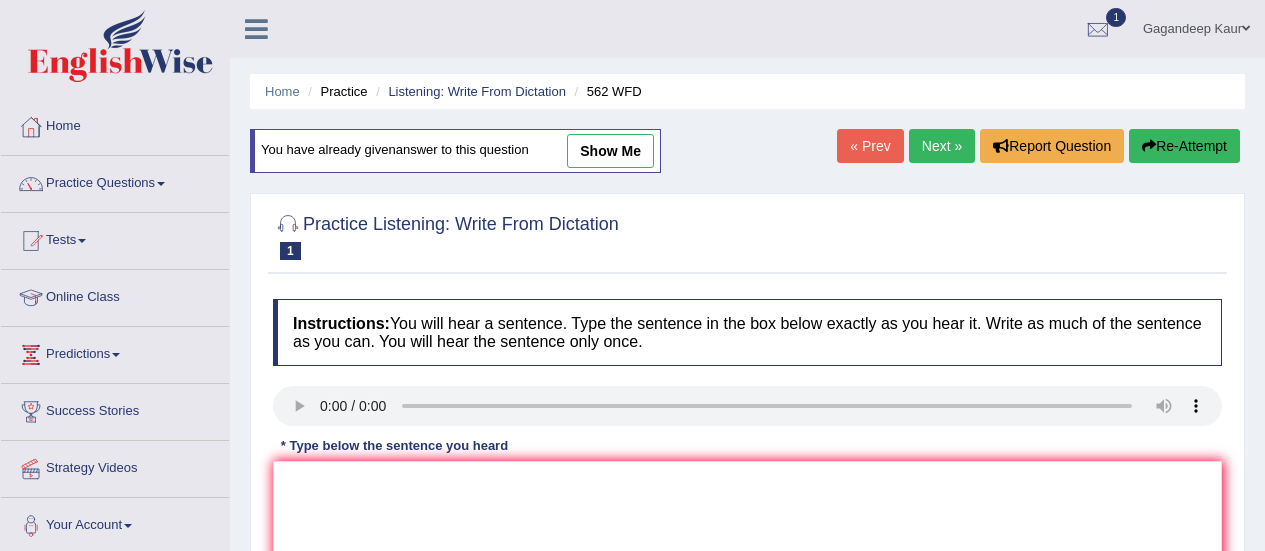 scroll, scrollTop: 0, scrollLeft: 0, axis: both 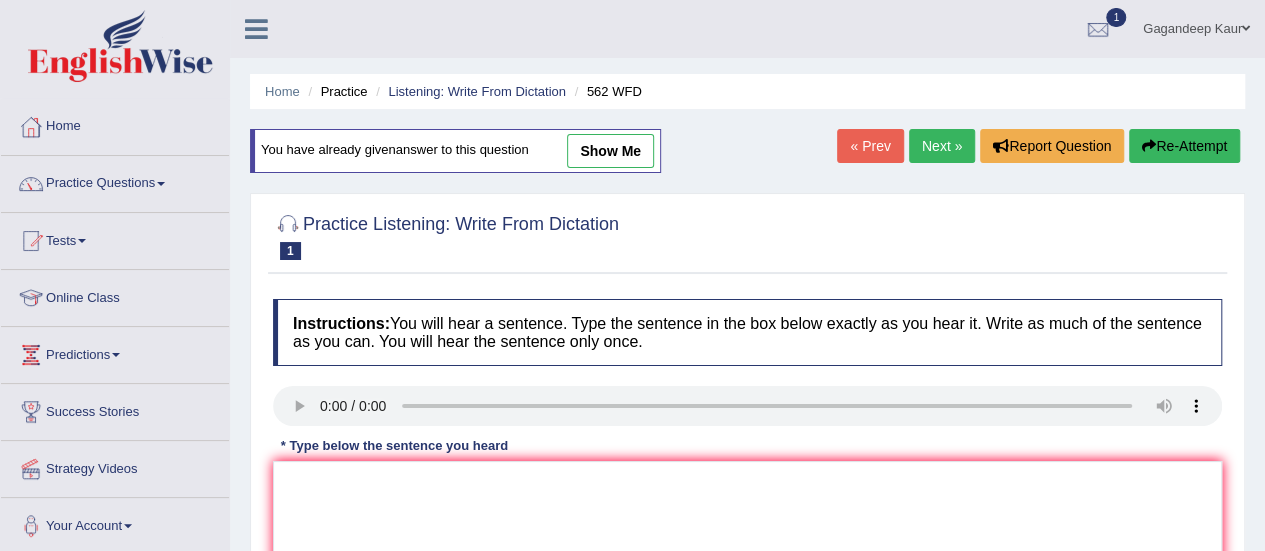 click on "Next »" at bounding box center [942, 146] 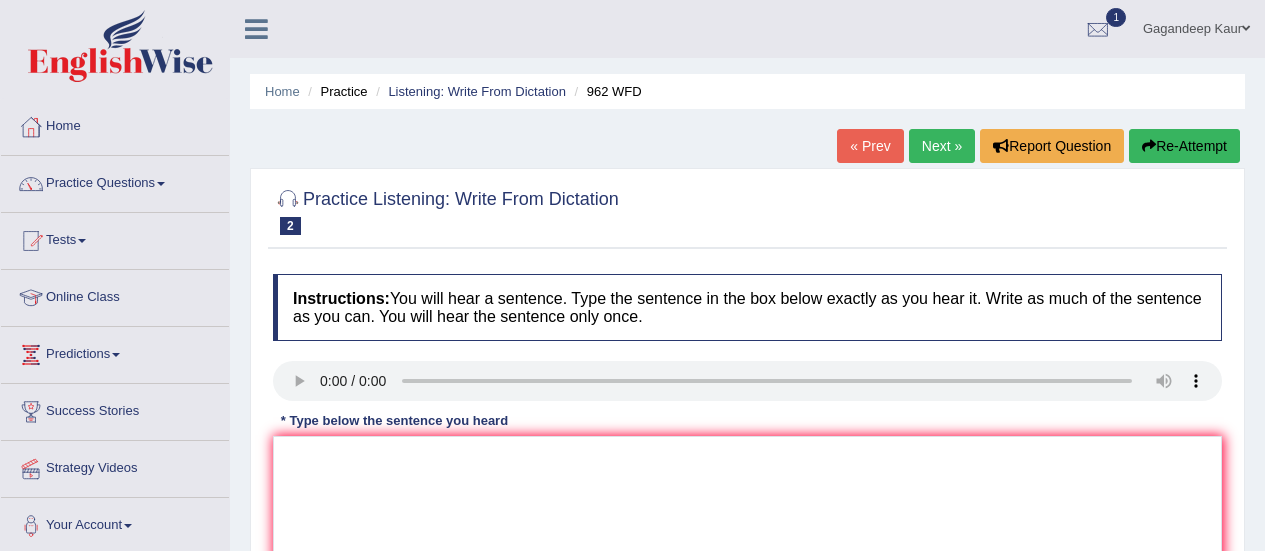 scroll, scrollTop: 0, scrollLeft: 0, axis: both 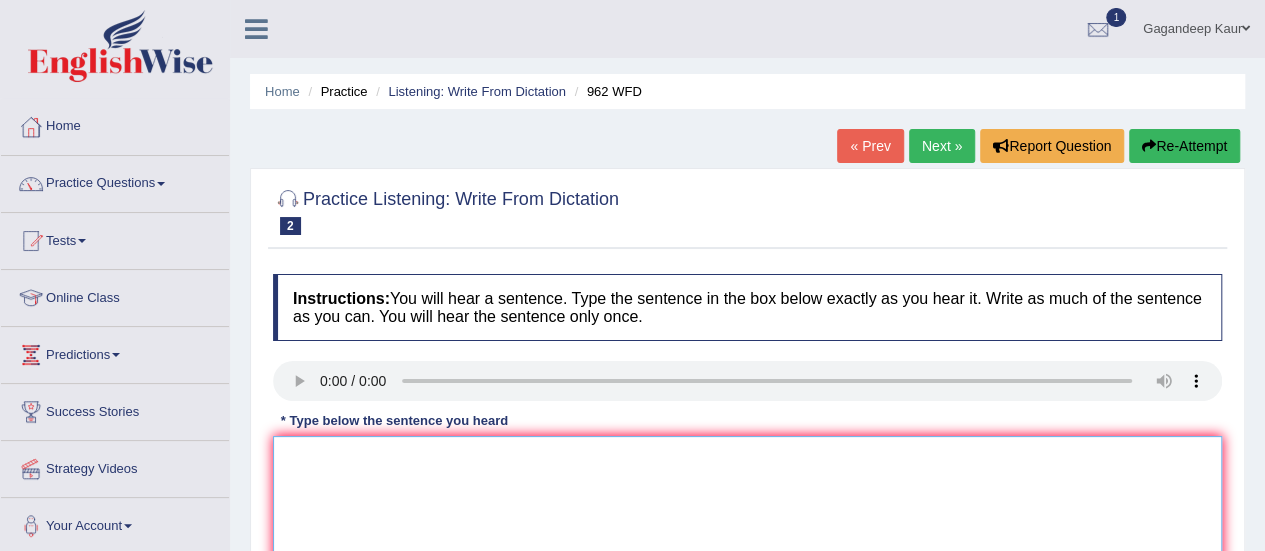 click at bounding box center [747, 533] 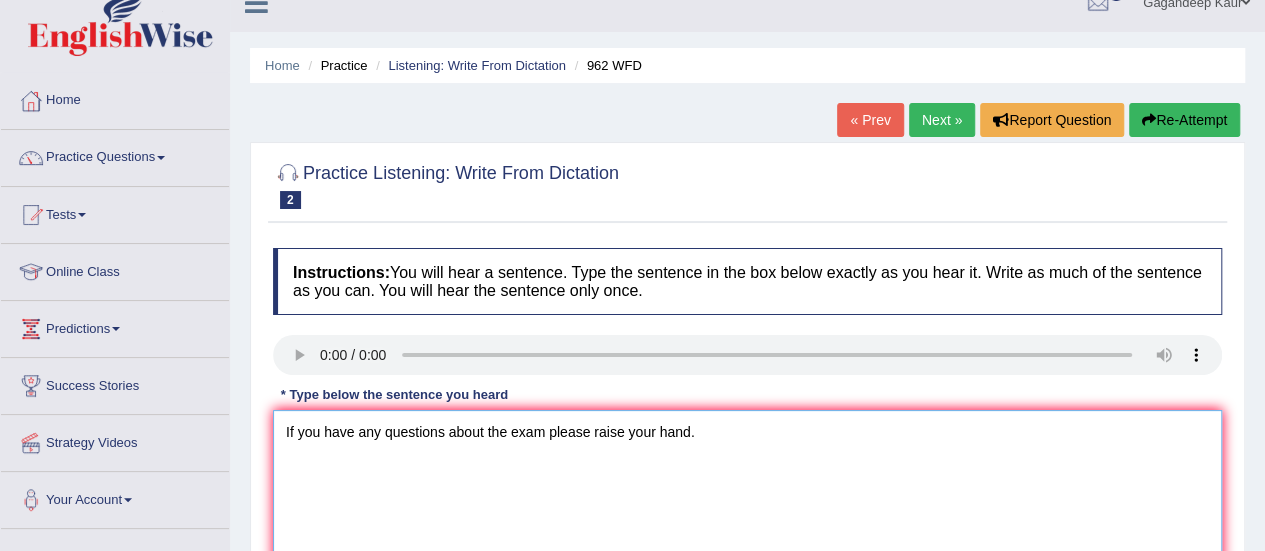 scroll, scrollTop: 300, scrollLeft: 0, axis: vertical 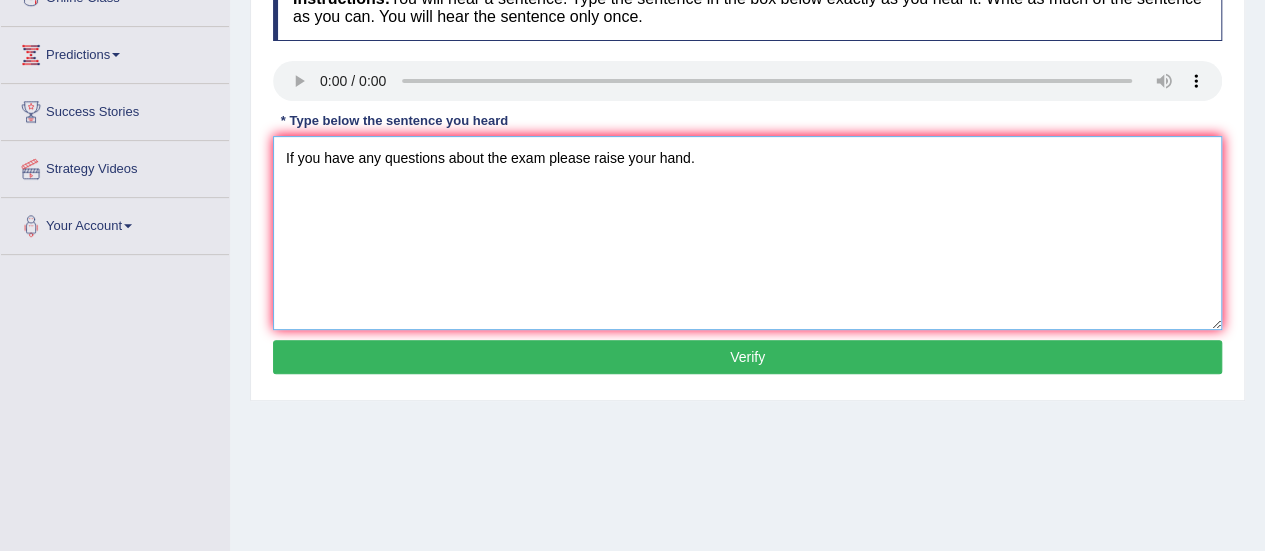 type on "If you have any questions about the exam please raise your hand." 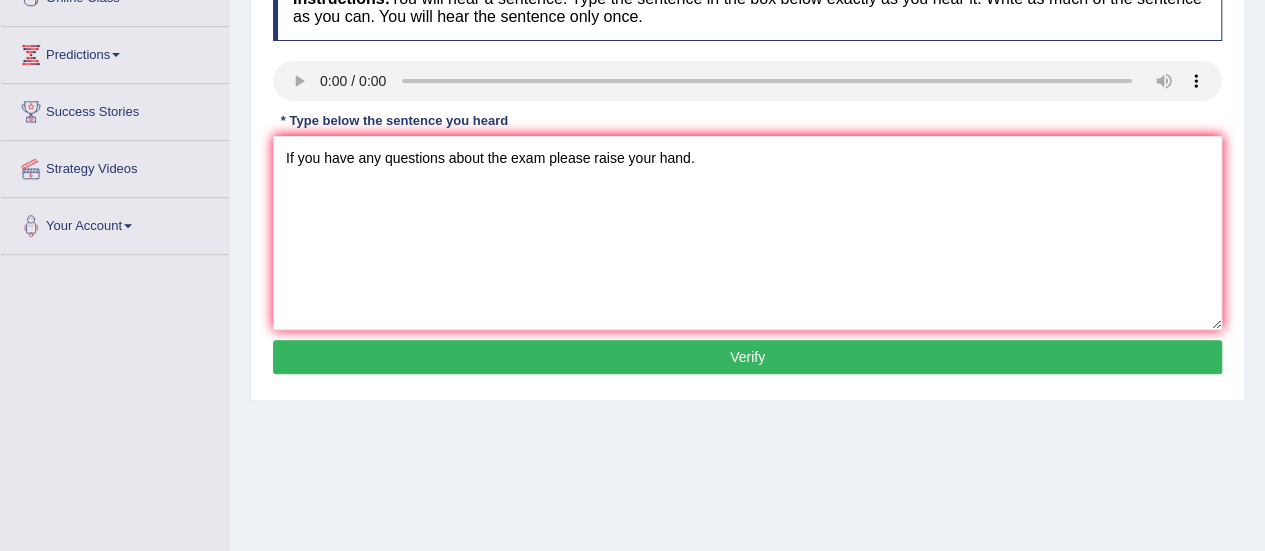 click on "Verify" at bounding box center (747, 357) 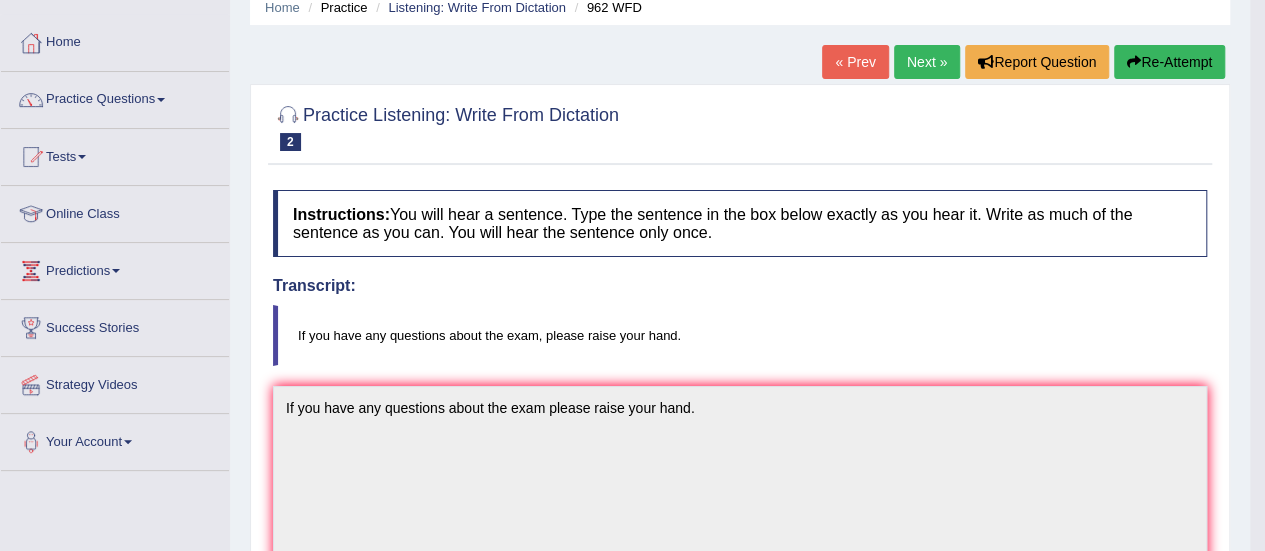 scroll, scrollTop: 0, scrollLeft: 0, axis: both 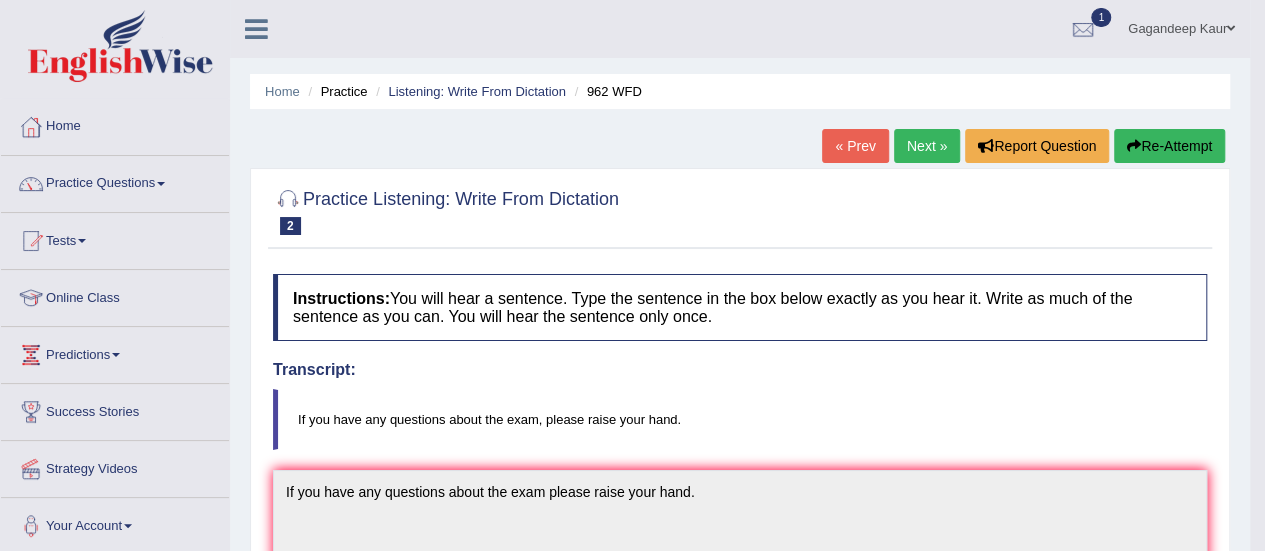 click on "Next »" at bounding box center (927, 146) 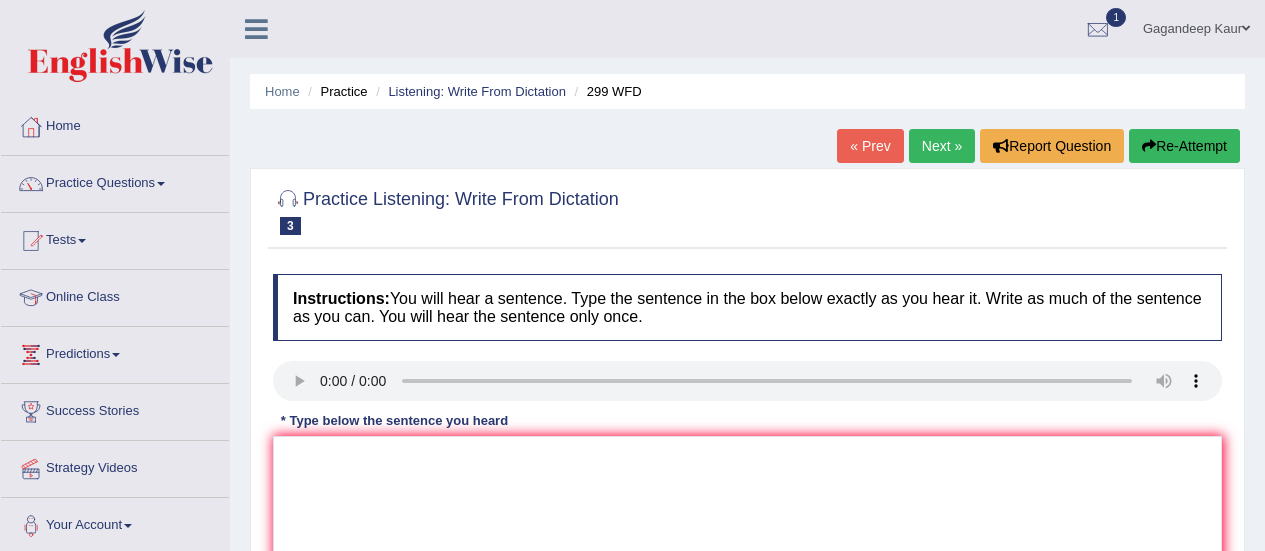 scroll, scrollTop: 0, scrollLeft: 0, axis: both 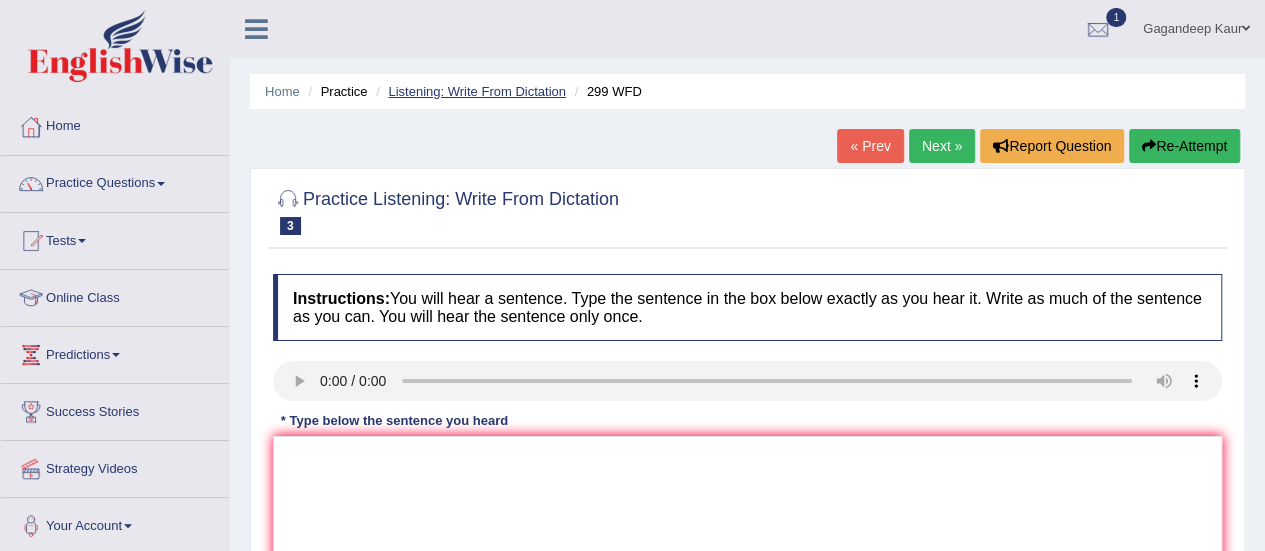 click on "Listening: Write From Dictation" at bounding box center (477, 91) 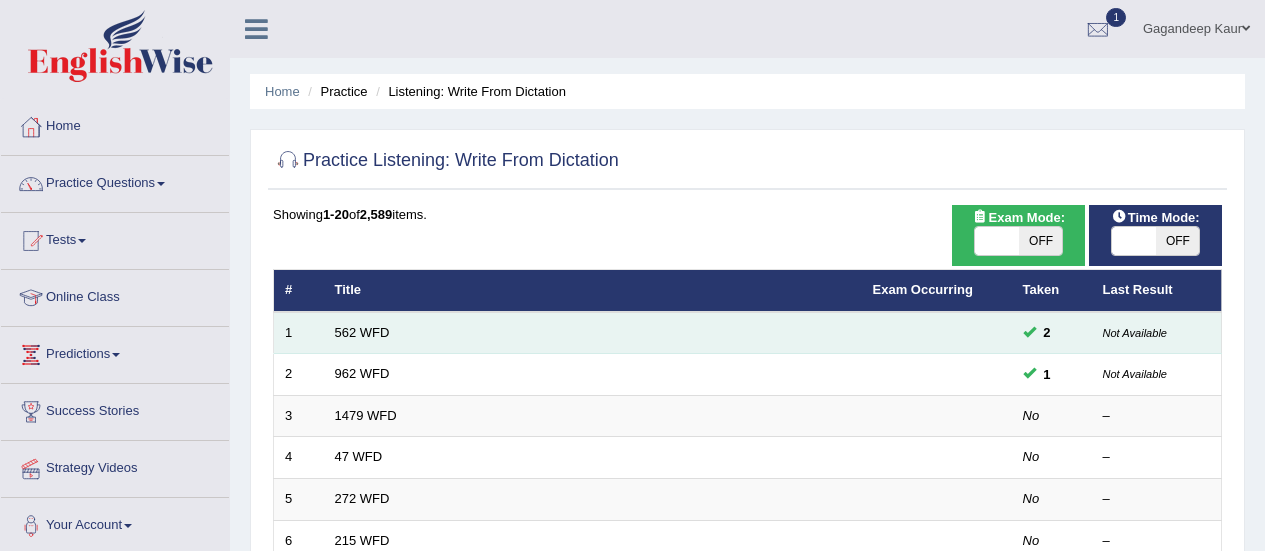 scroll, scrollTop: 0, scrollLeft: 0, axis: both 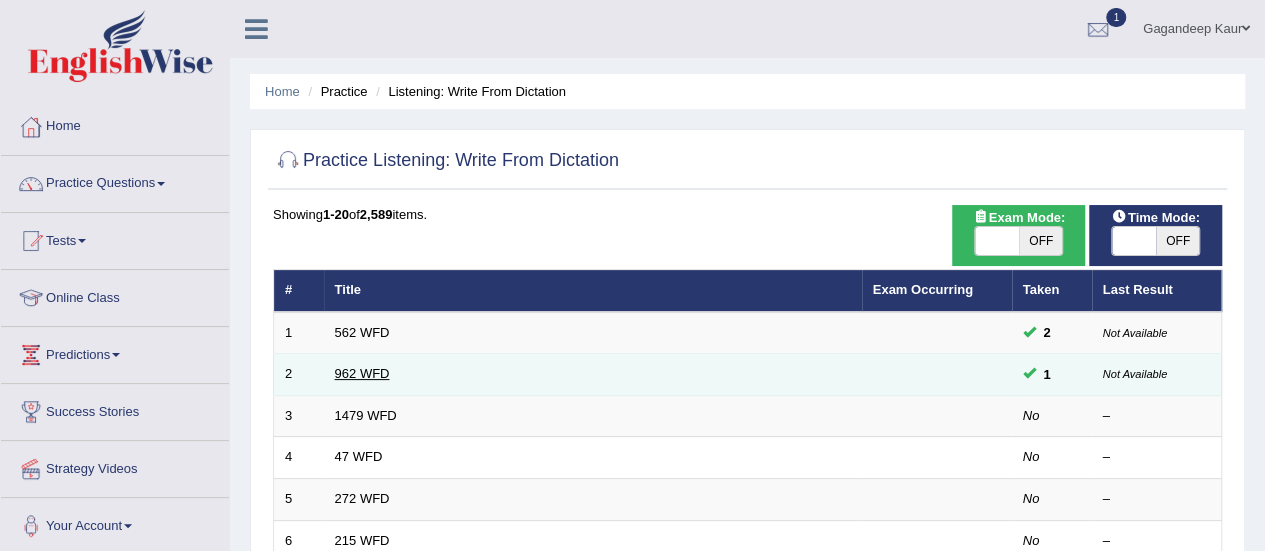 click on "962 WFD" at bounding box center [362, 373] 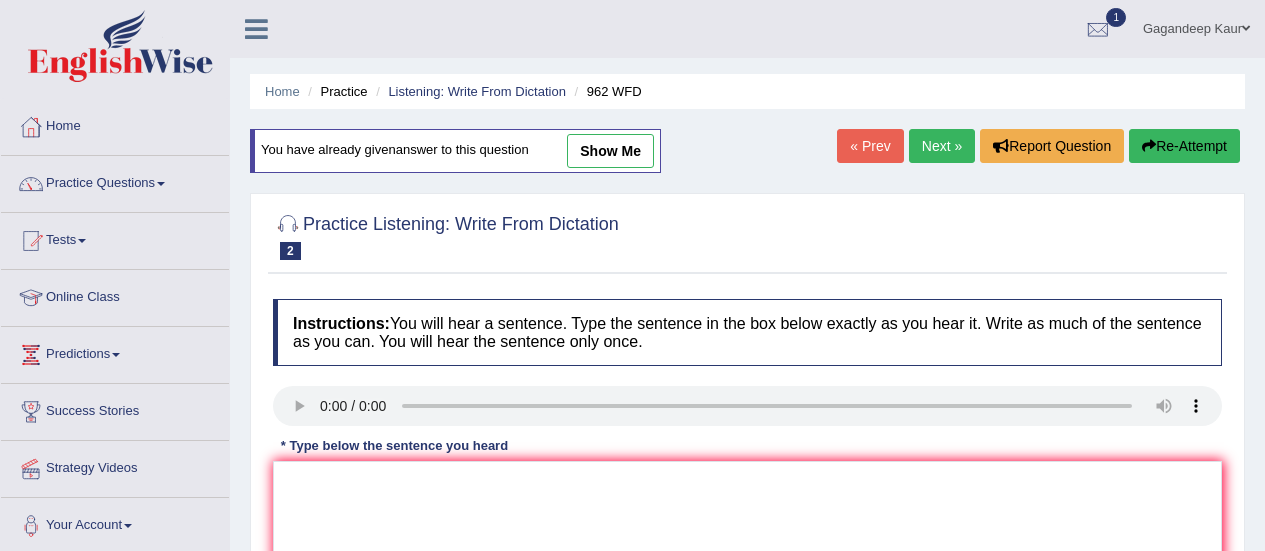 scroll, scrollTop: 0, scrollLeft: 0, axis: both 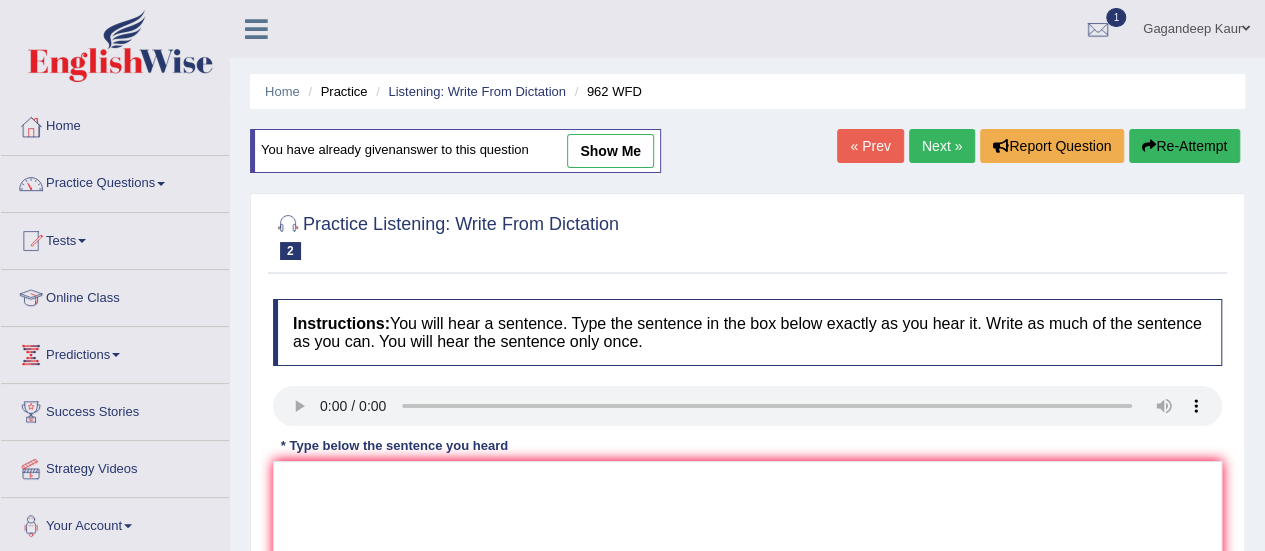 click on "Next »" at bounding box center [942, 146] 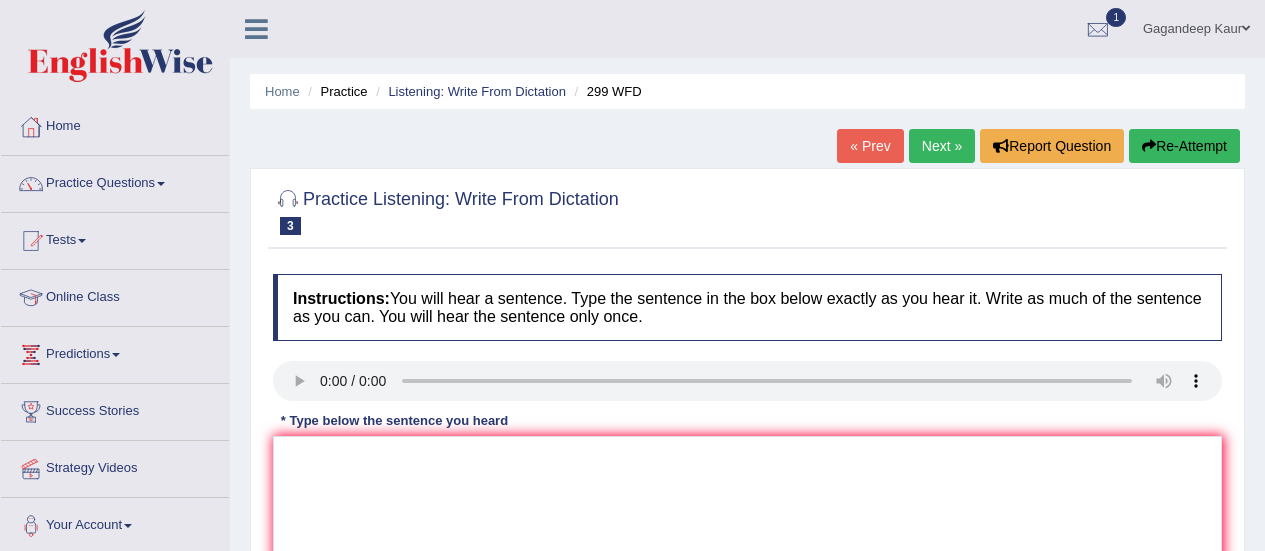 scroll, scrollTop: 0, scrollLeft: 0, axis: both 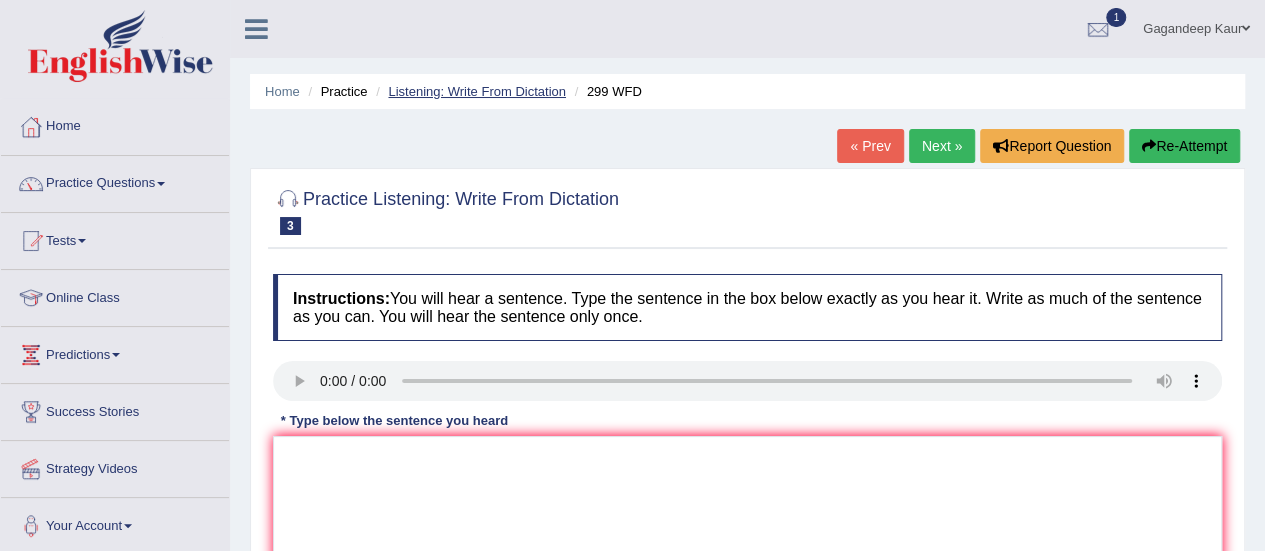 click on "Listening: Write From Dictation" at bounding box center (477, 91) 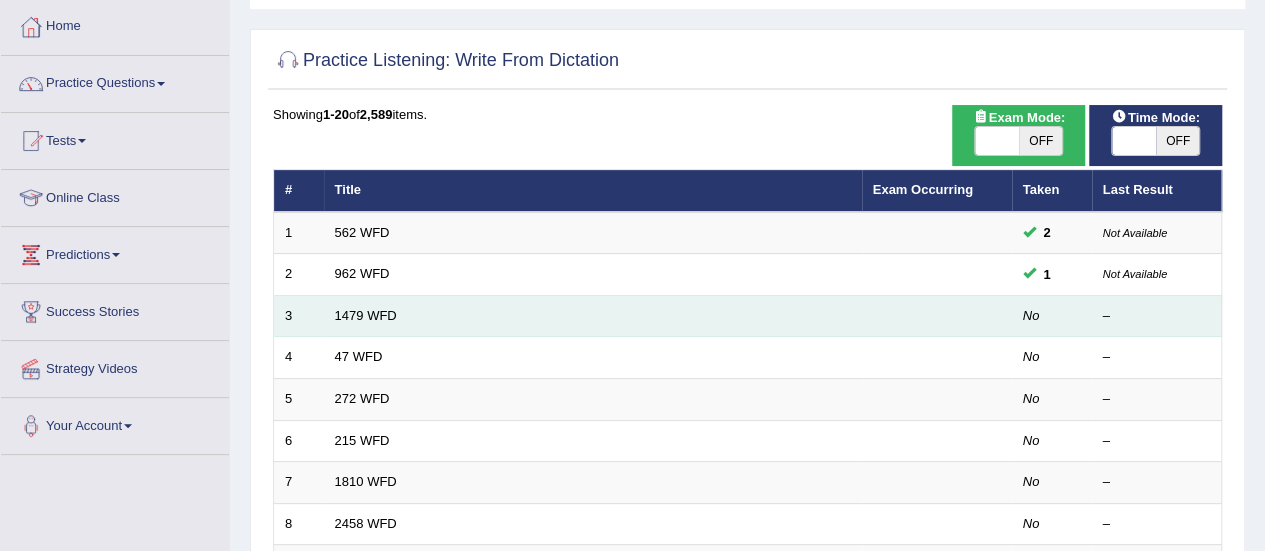scroll, scrollTop: 100, scrollLeft: 0, axis: vertical 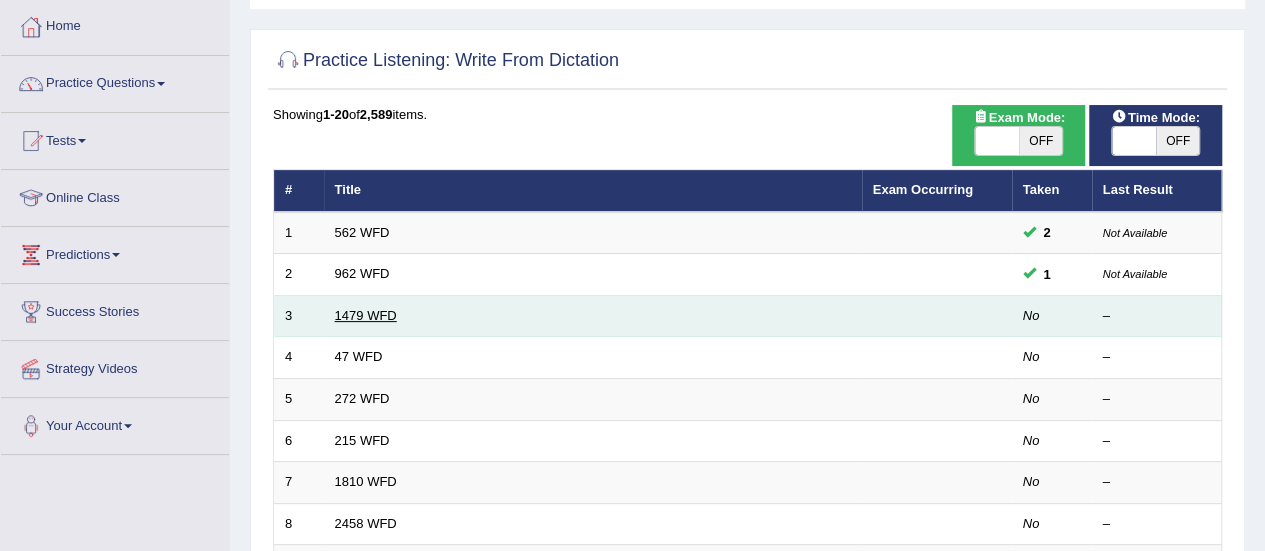 click on "1479 WFD" at bounding box center [366, 315] 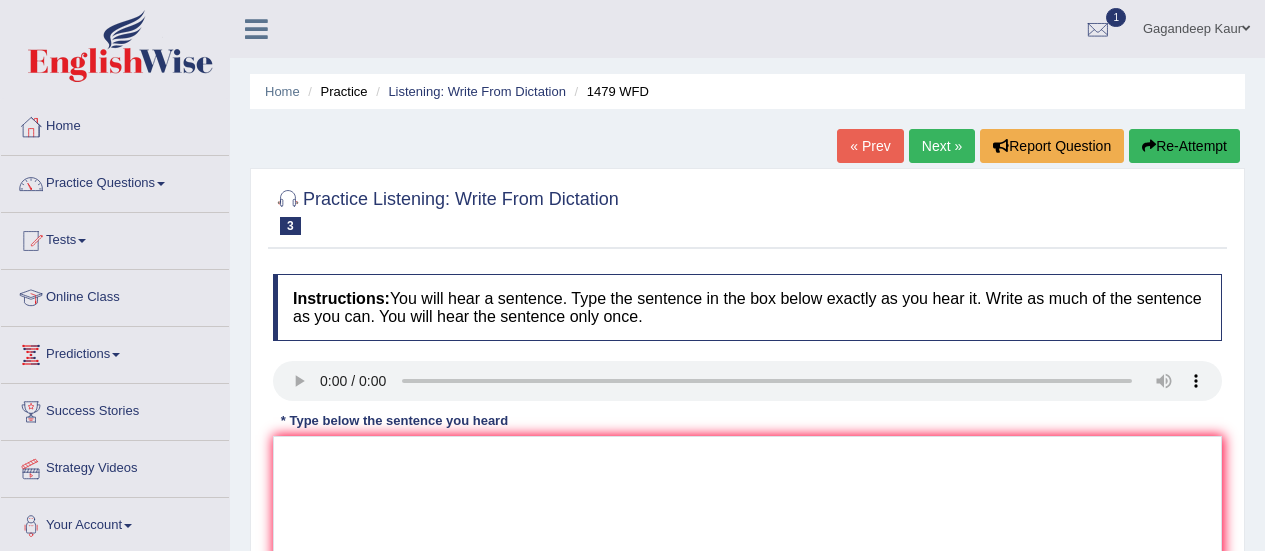 scroll, scrollTop: 0, scrollLeft: 0, axis: both 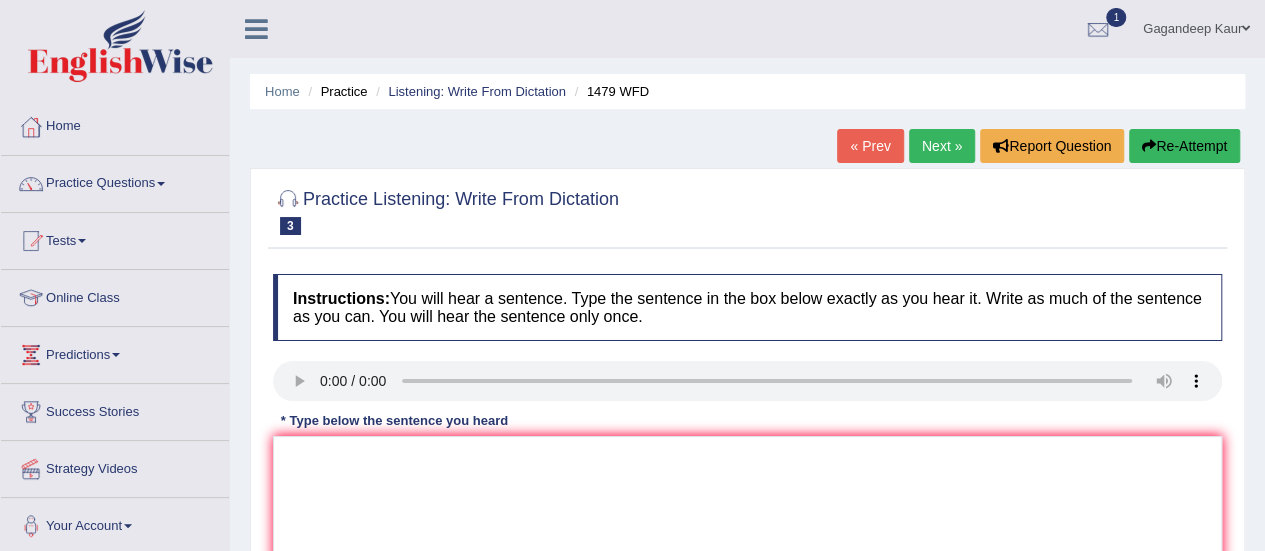 click on "Next »" at bounding box center [942, 146] 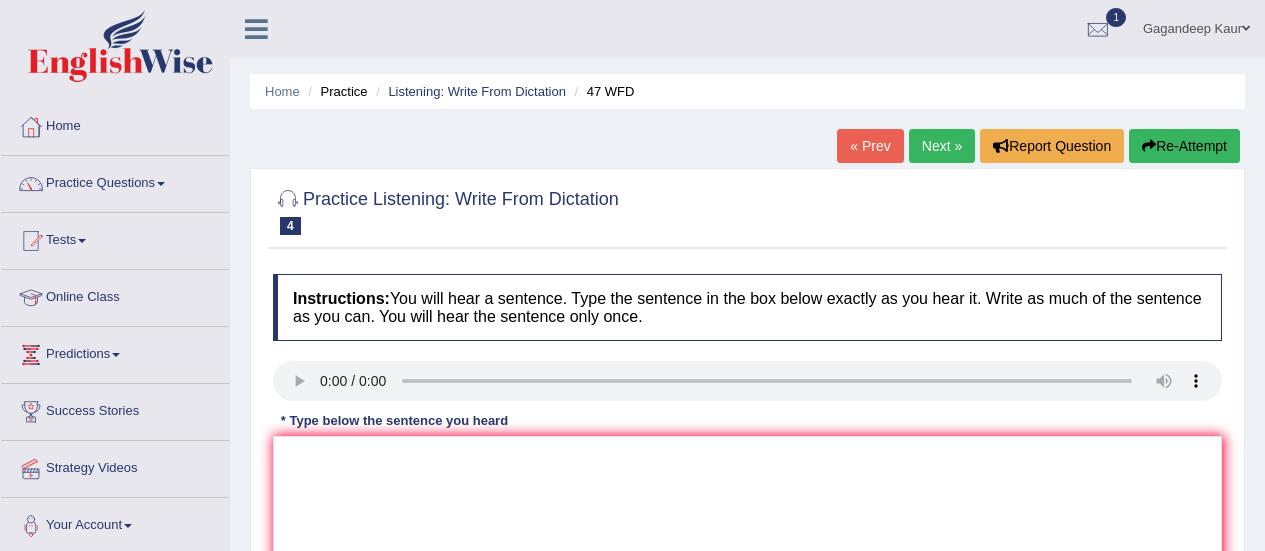 scroll, scrollTop: 0, scrollLeft: 0, axis: both 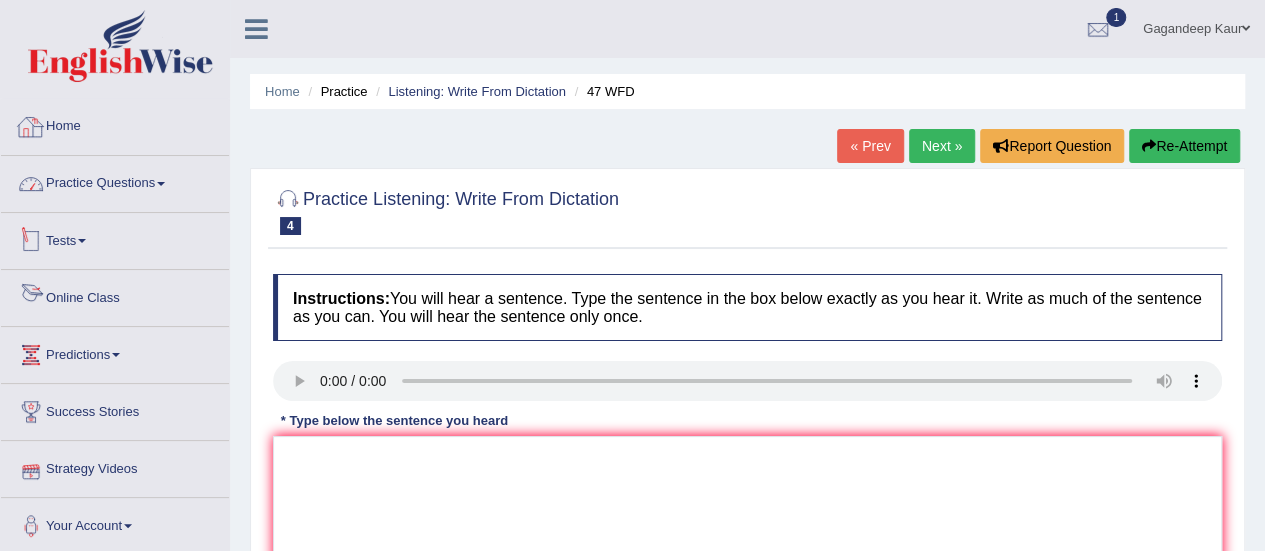 click on "Home" at bounding box center (282, 91) 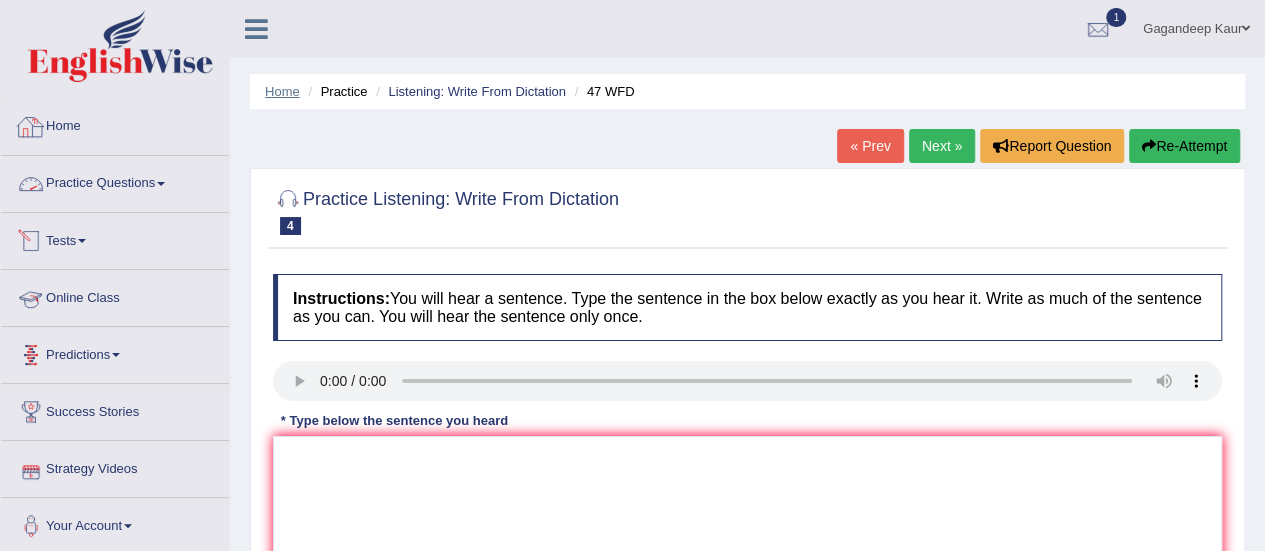 click on "Home" at bounding box center (282, 91) 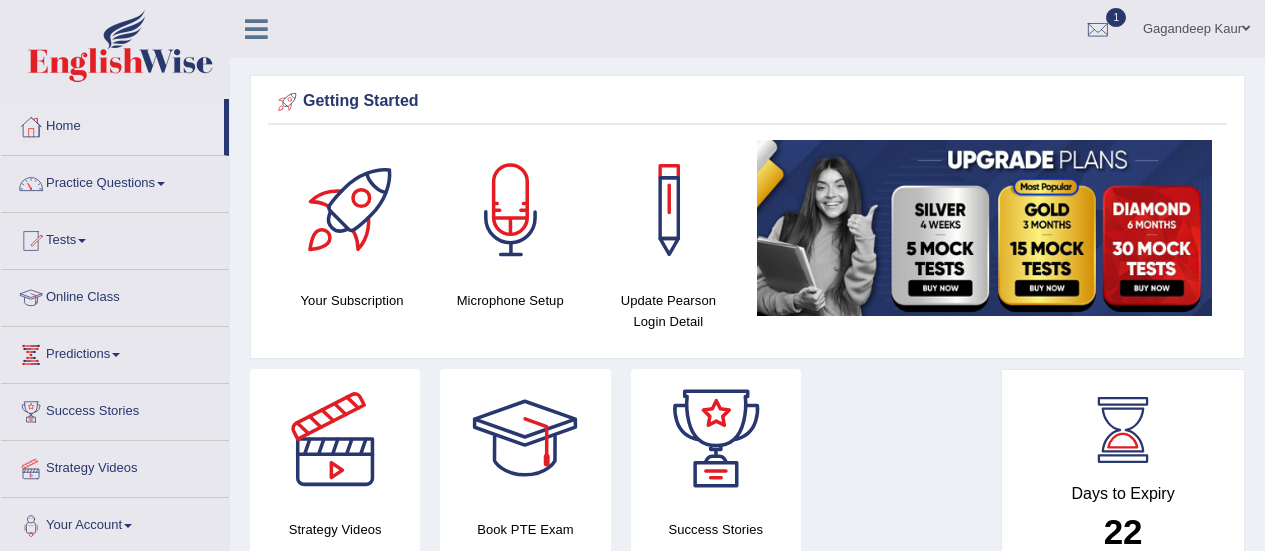scroll, scrollTop: 0, scrollLeft: 0, axis: both 